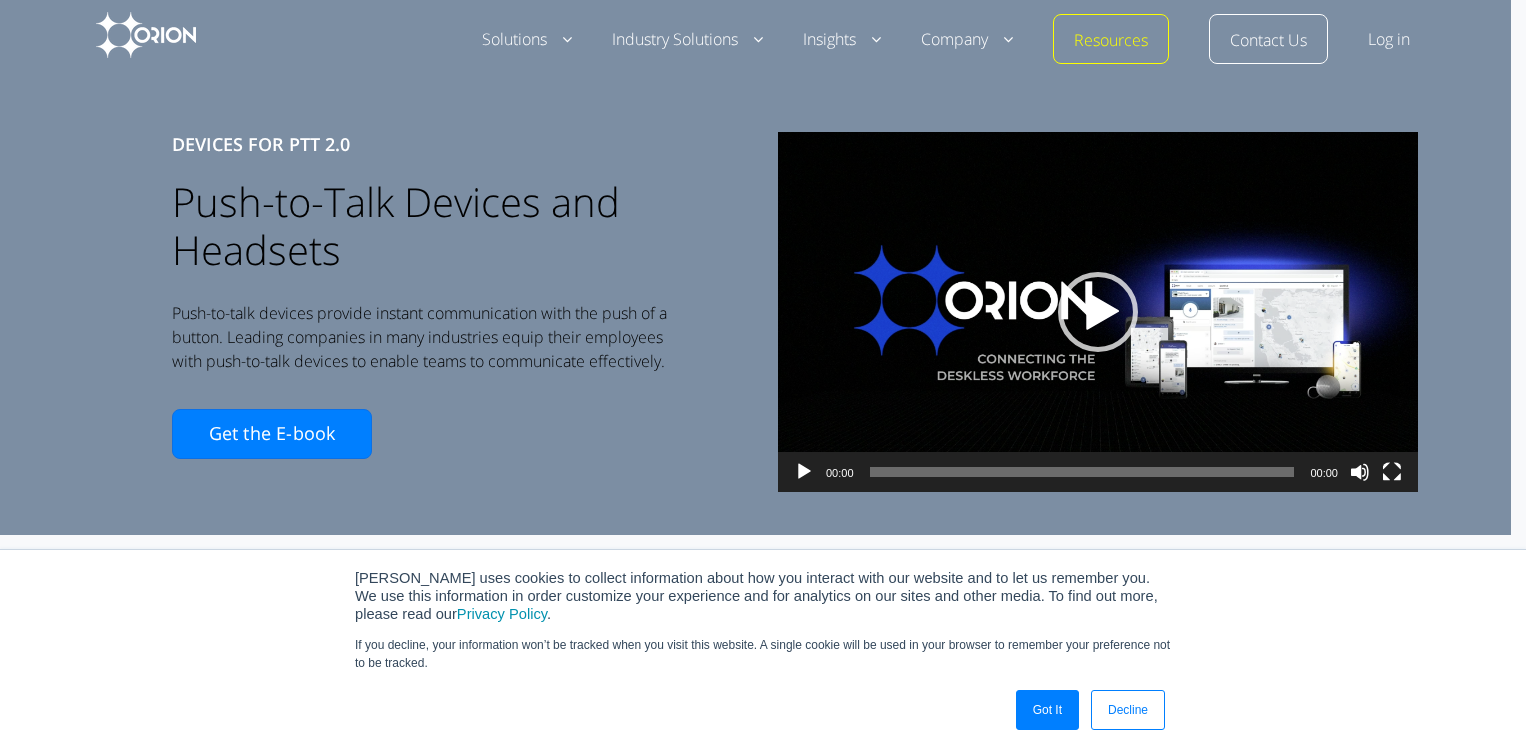 scroll, scrollTop: 0, scrollLeft: 0, axis: both 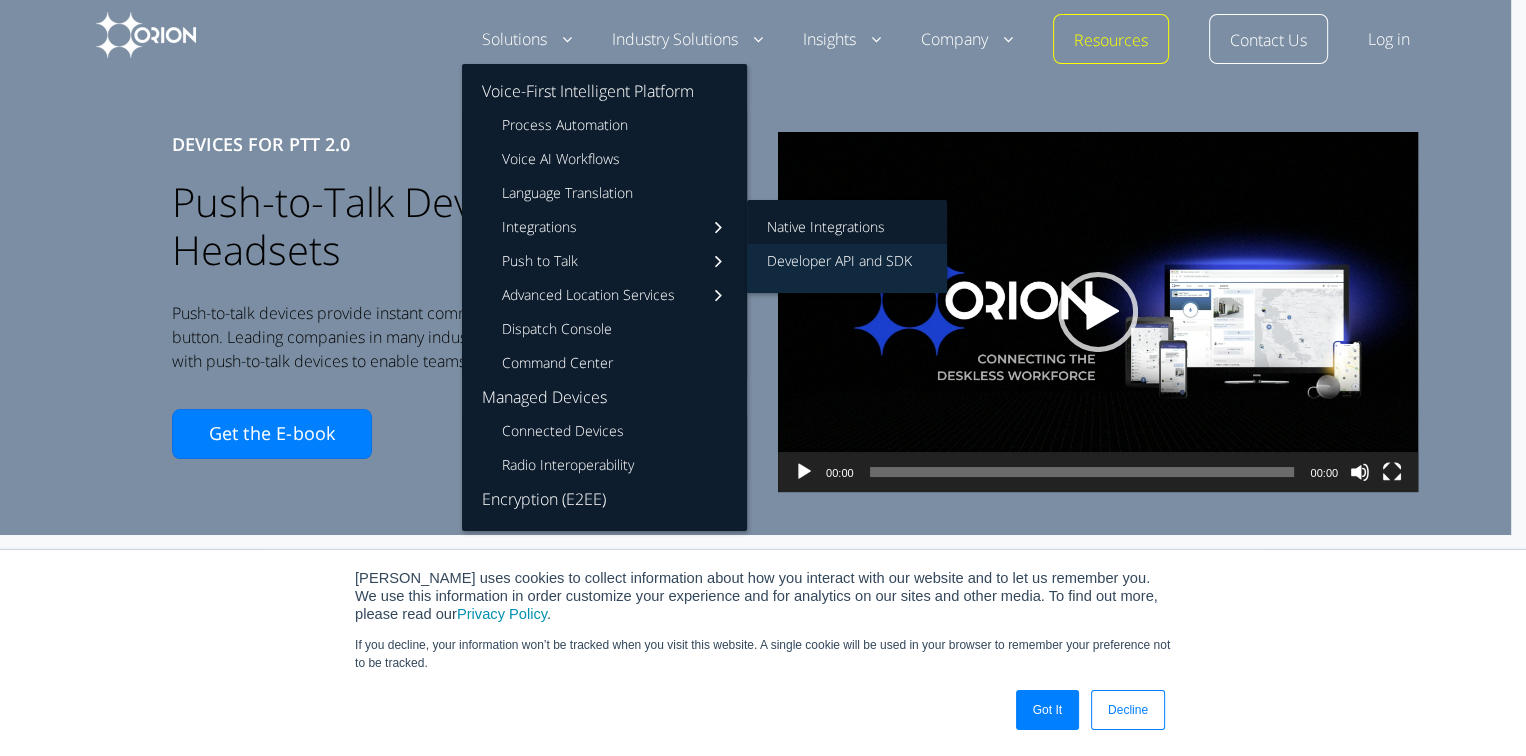 click on "Developer API and SDK" at bounding box center (847, 268) 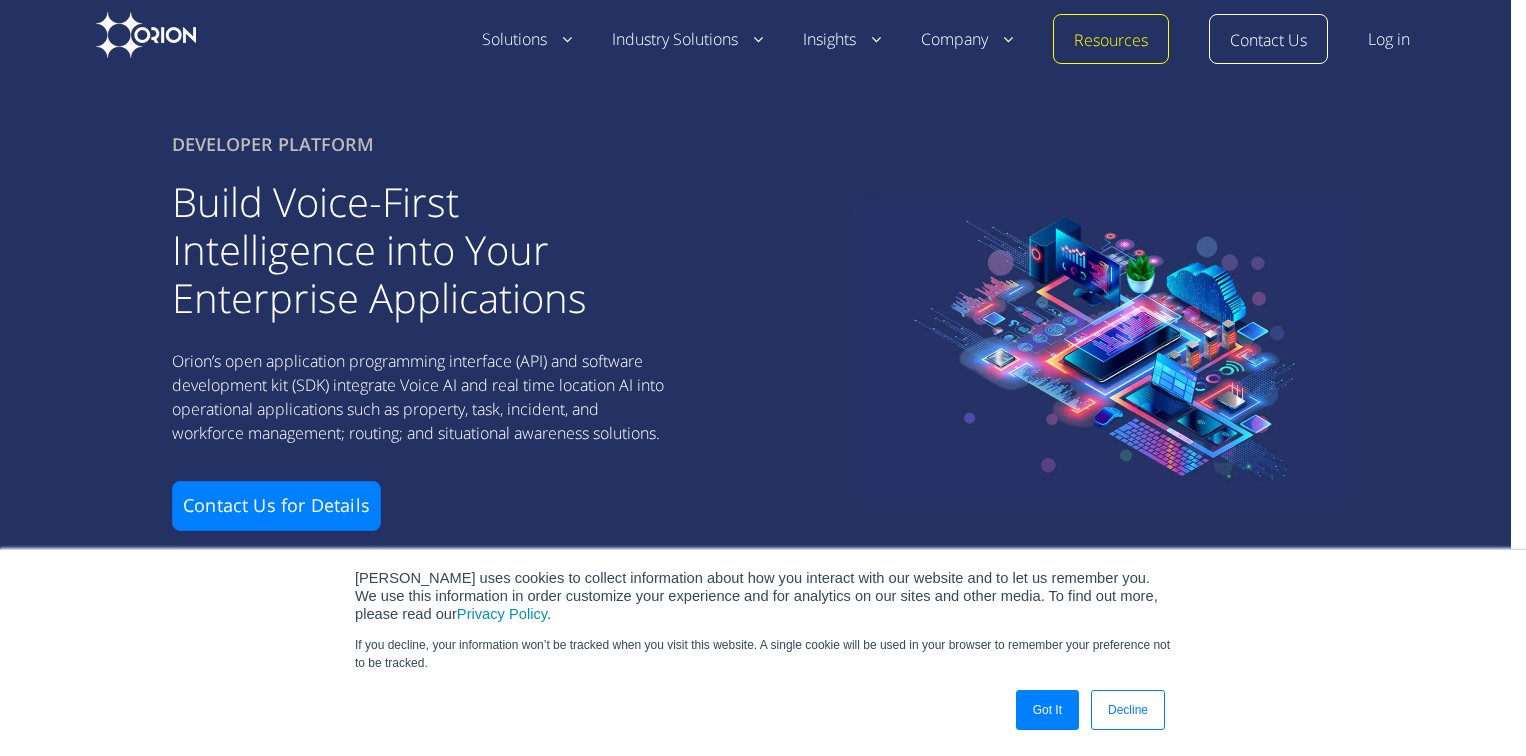 scroll, scrollTop: 0, scrollLeft: 0, axis: both 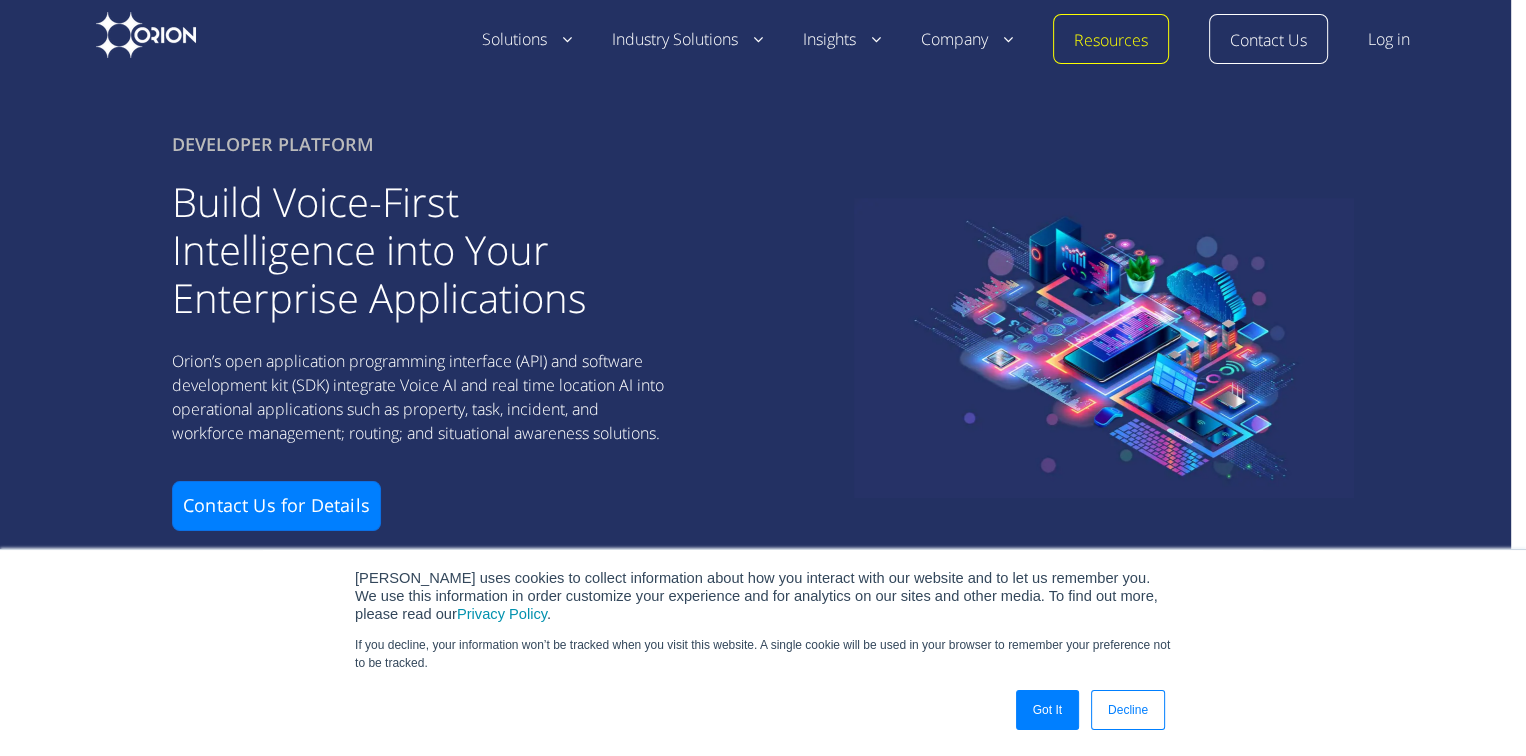 click on "Got It" at bounding box center (1047, 710) 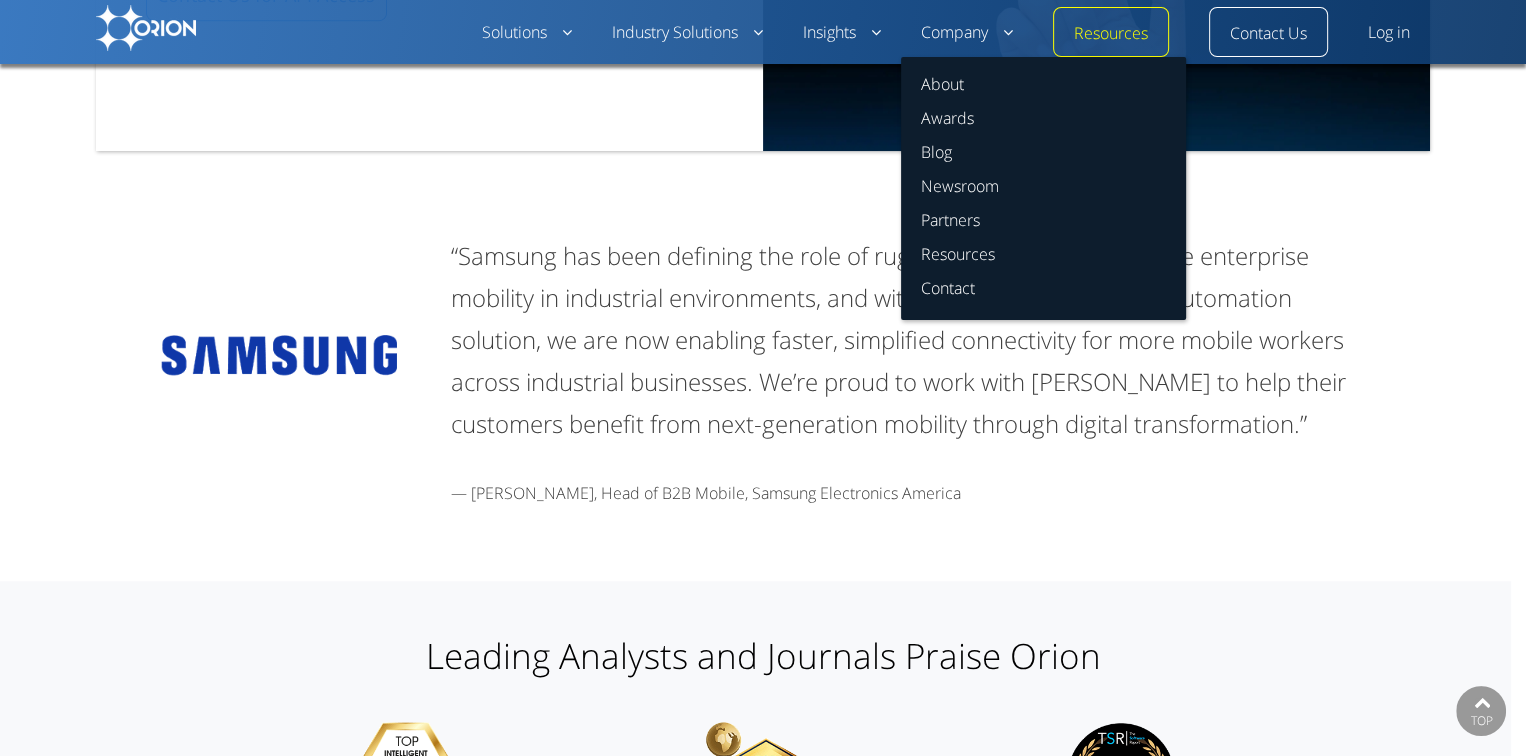 scroll, scrollTop: 1414, scrollLeft: 0, axis: vertical 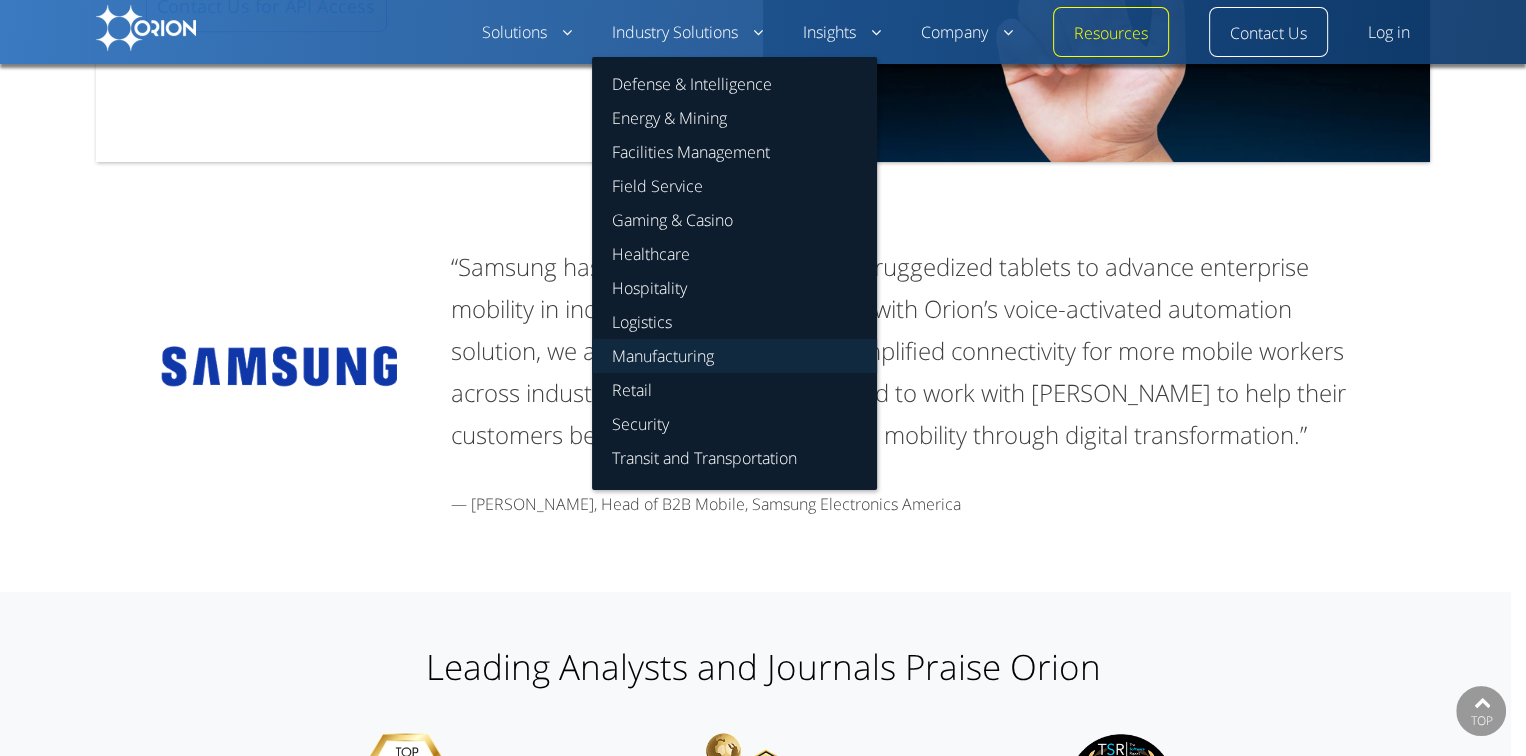 click on "Manufacturing" at bounding box center (734, 356) 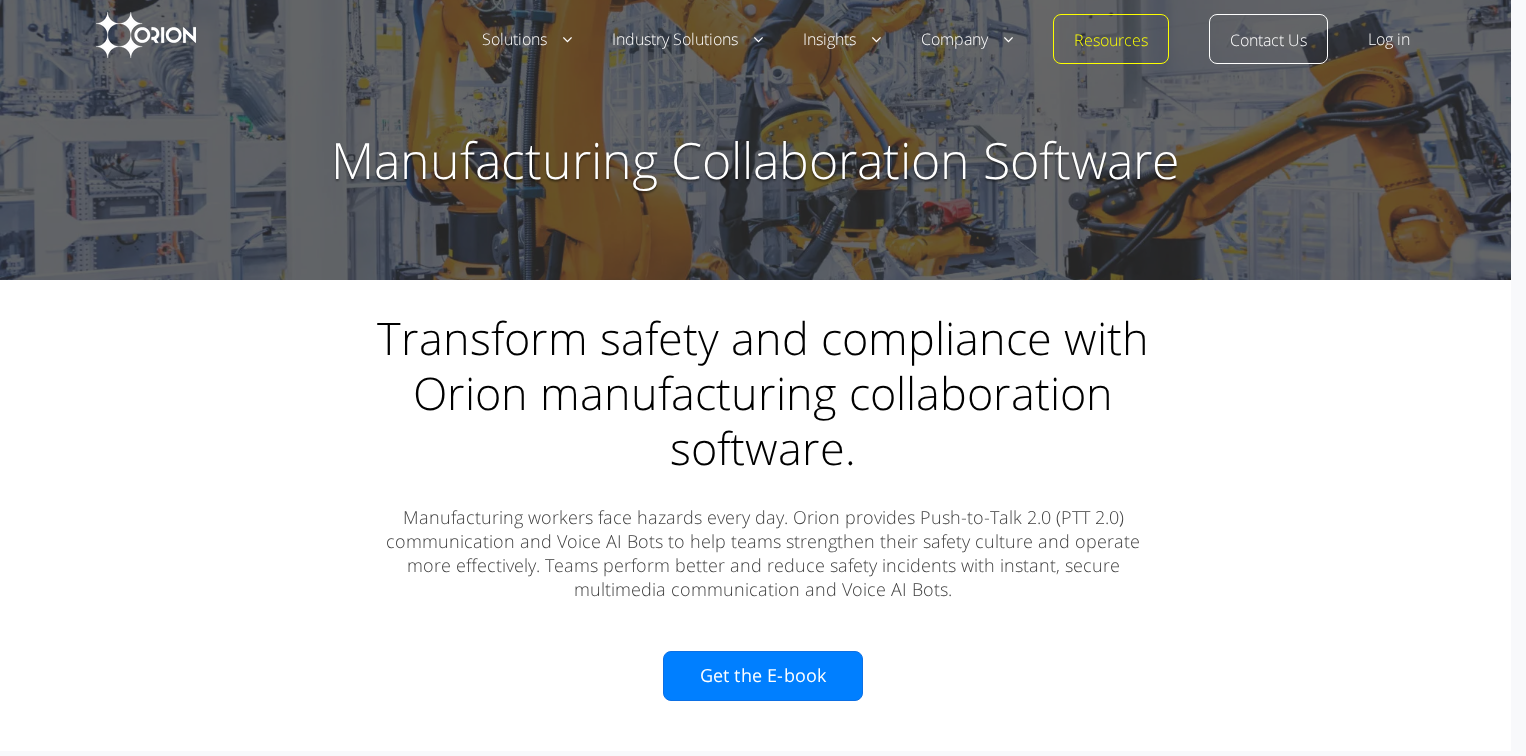 scroll, scrollTop: 0, scrollLeft: 0, axis: both 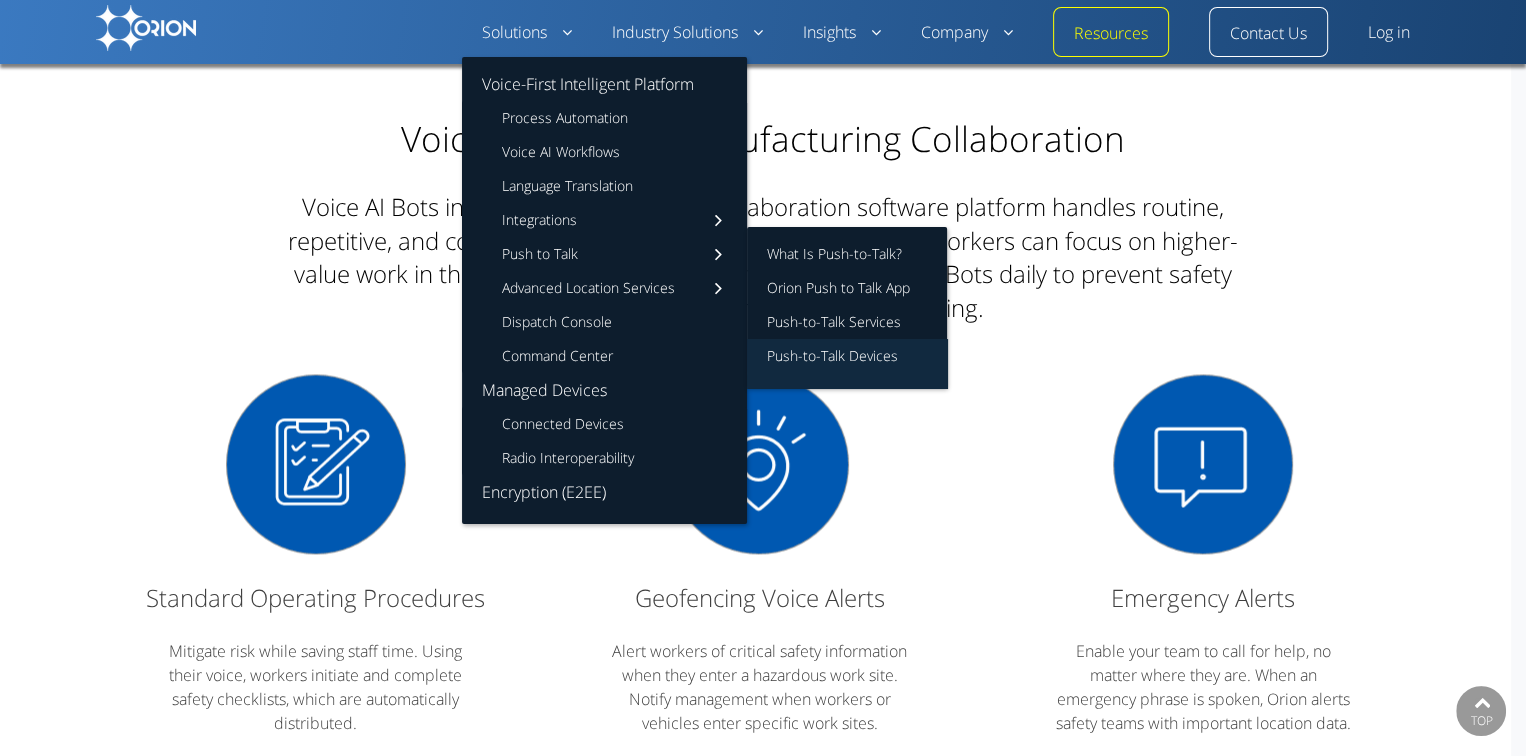 click on "Push-to-Talk Devices" at bounding box center [847, 363] 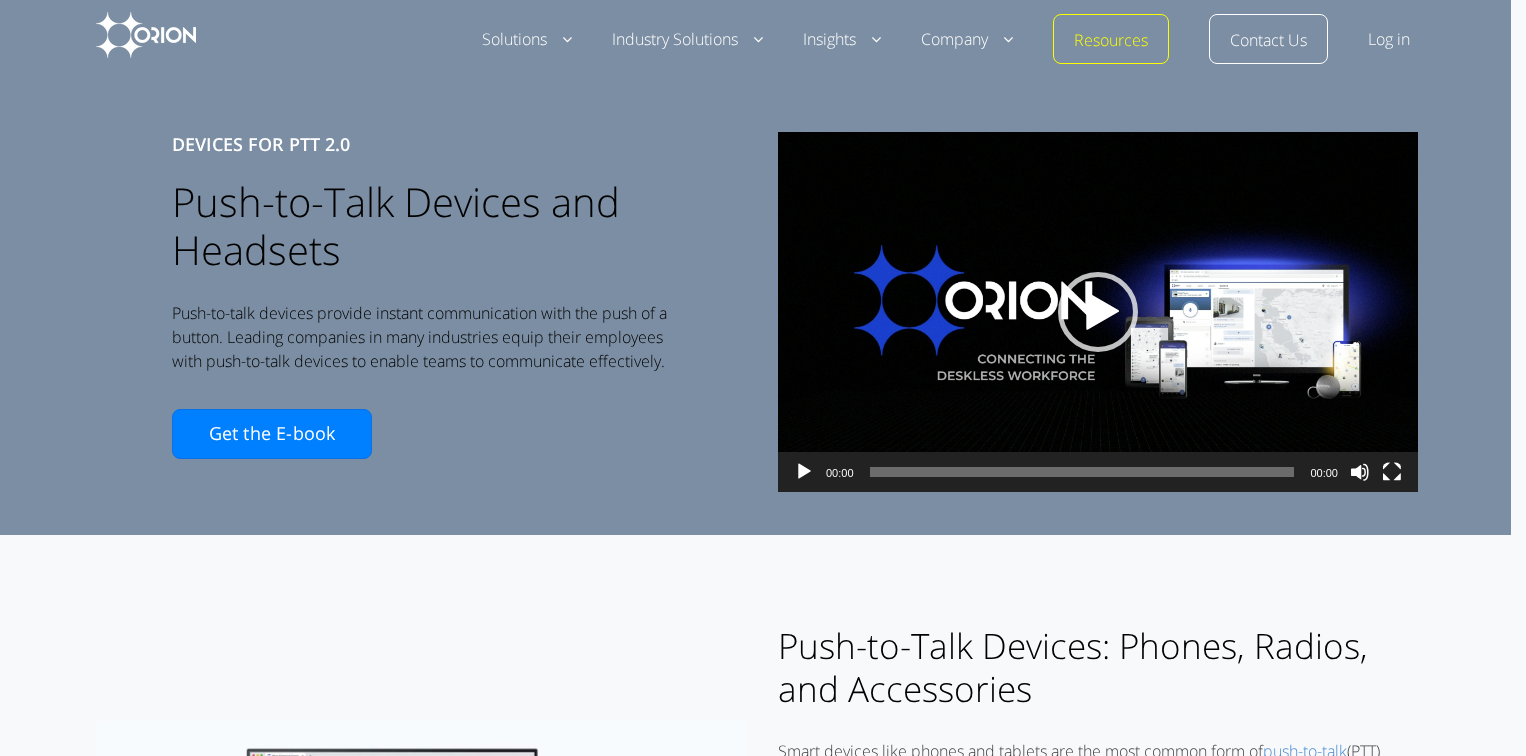 scroll, scrollTop: 0, scrollLeft: 0, axis: both 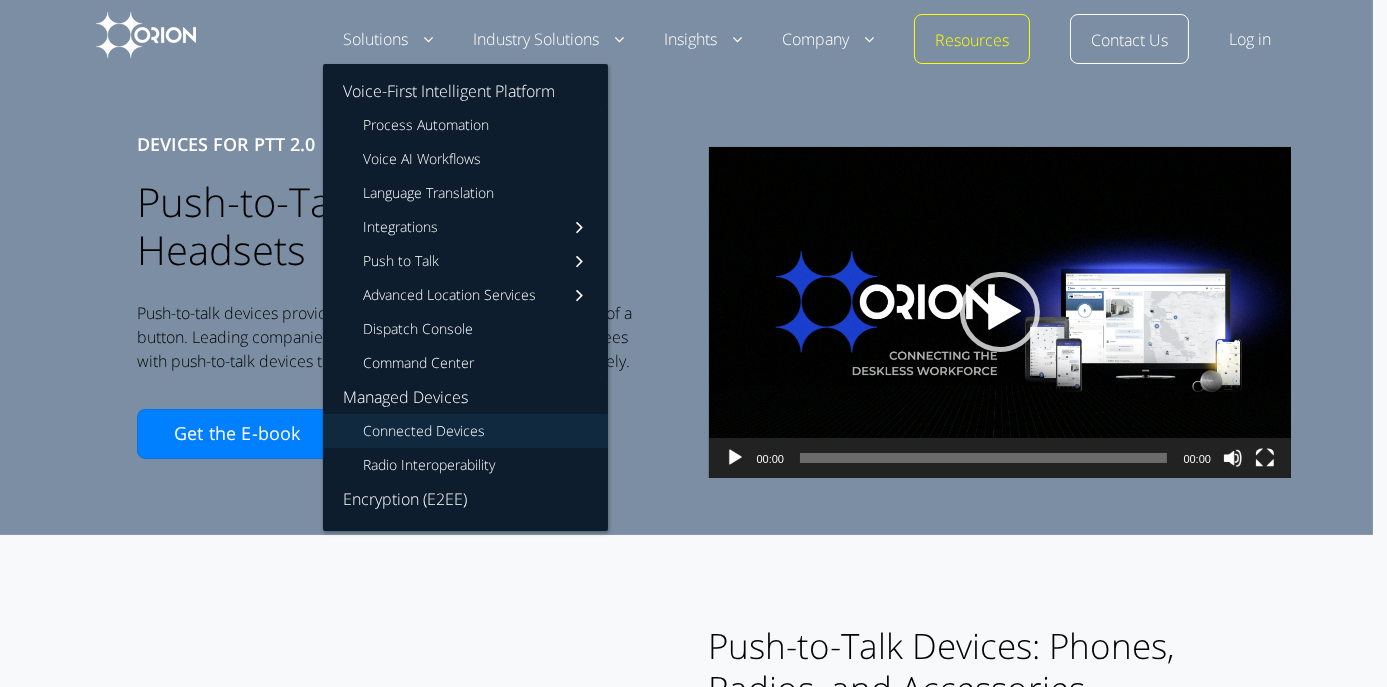 click on "Connected Devices" at bounding box center [465, 431] 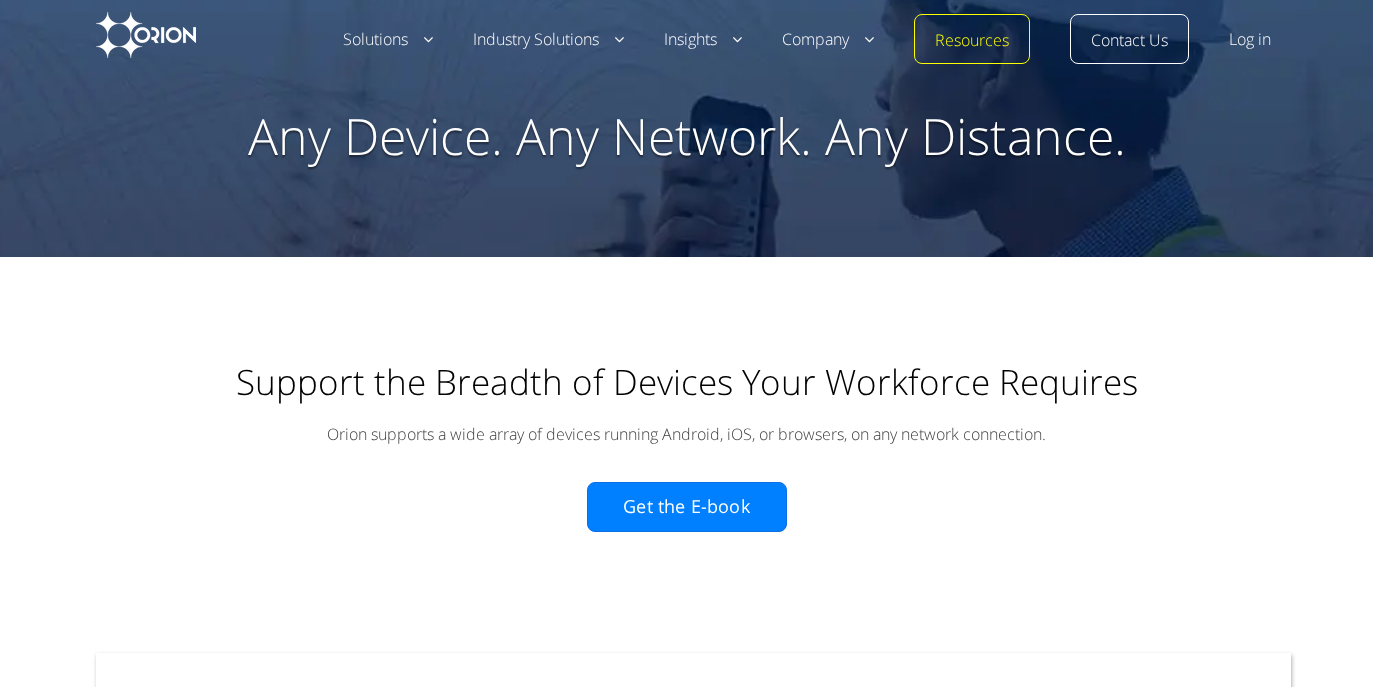 scroll, scrollTop: 0, scrollLeft: 0, axis: both 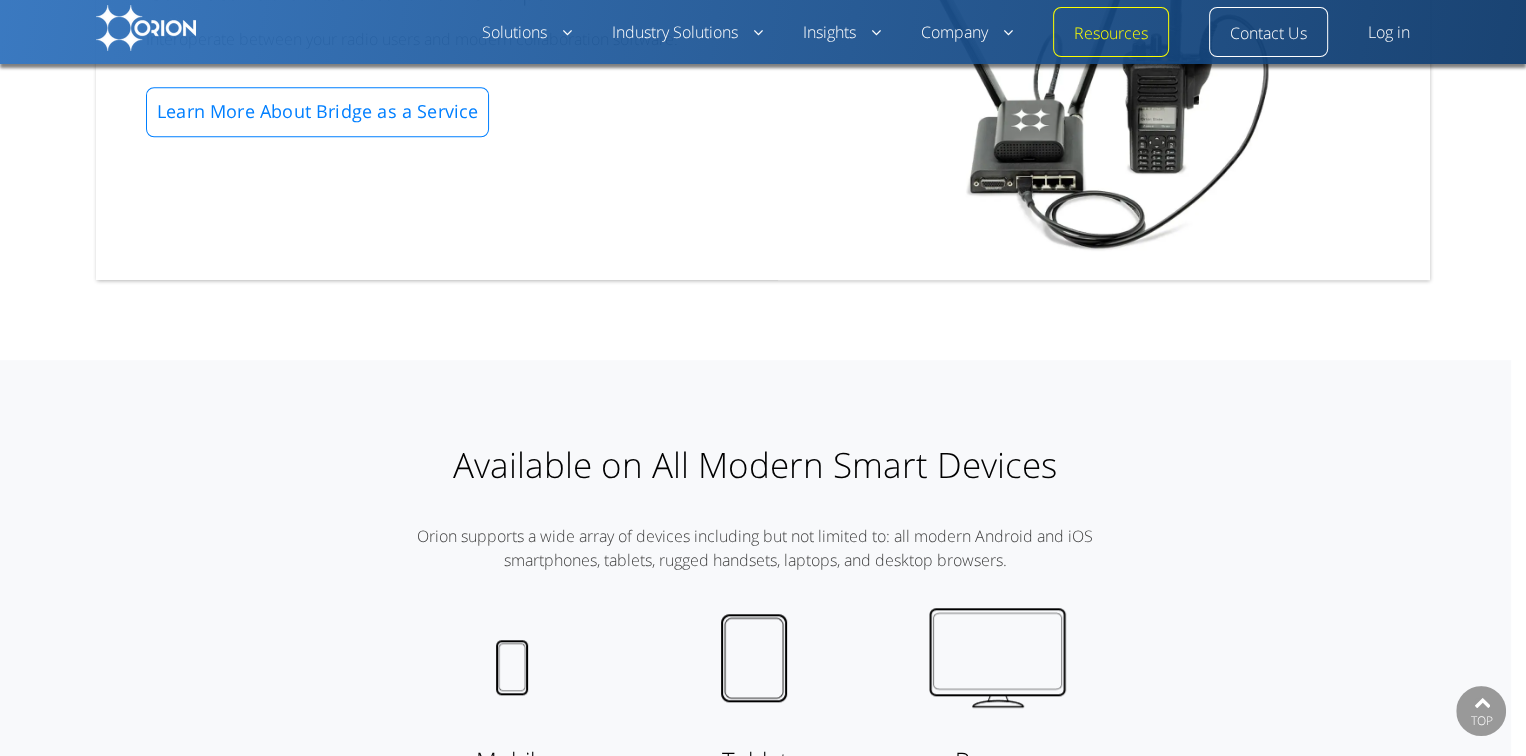 click at bounding box center (1104, 112) 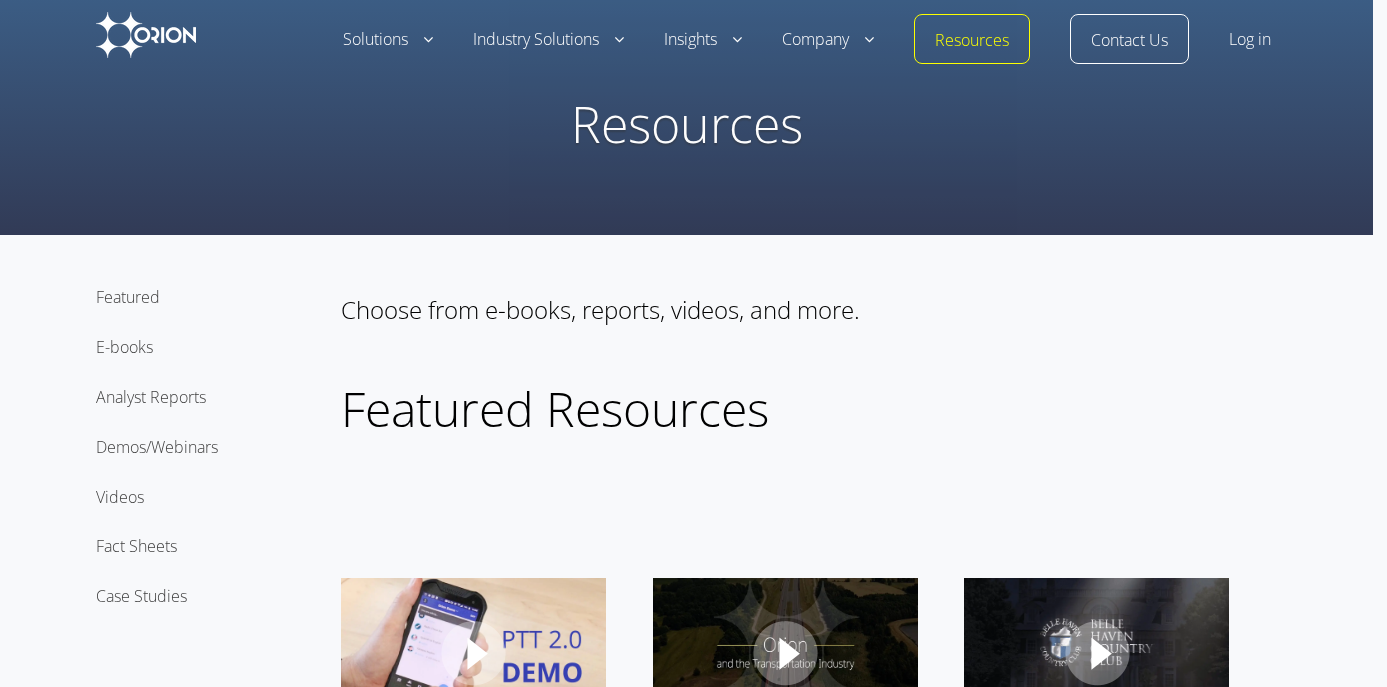 scroll, scrollTop: 0, scrollLeft: 0, axis: both 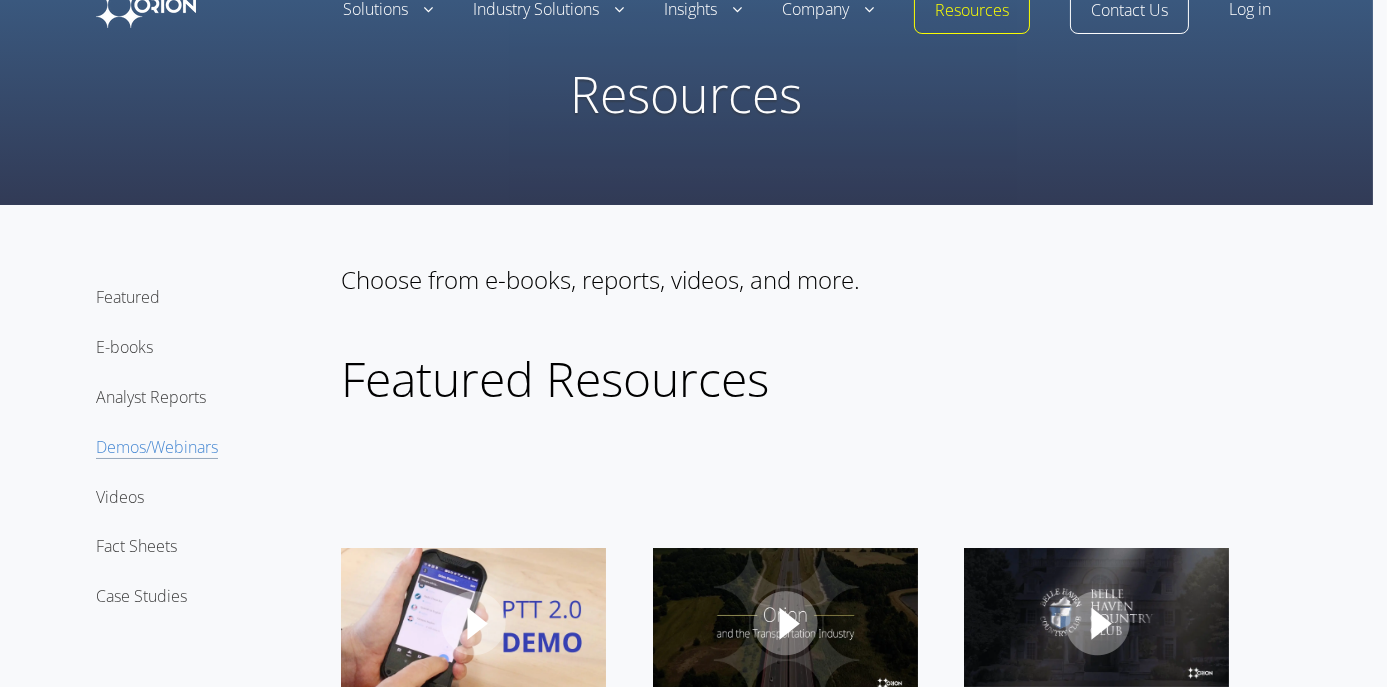 click on "Demos/Webinars" at bounding box center [157, 447] 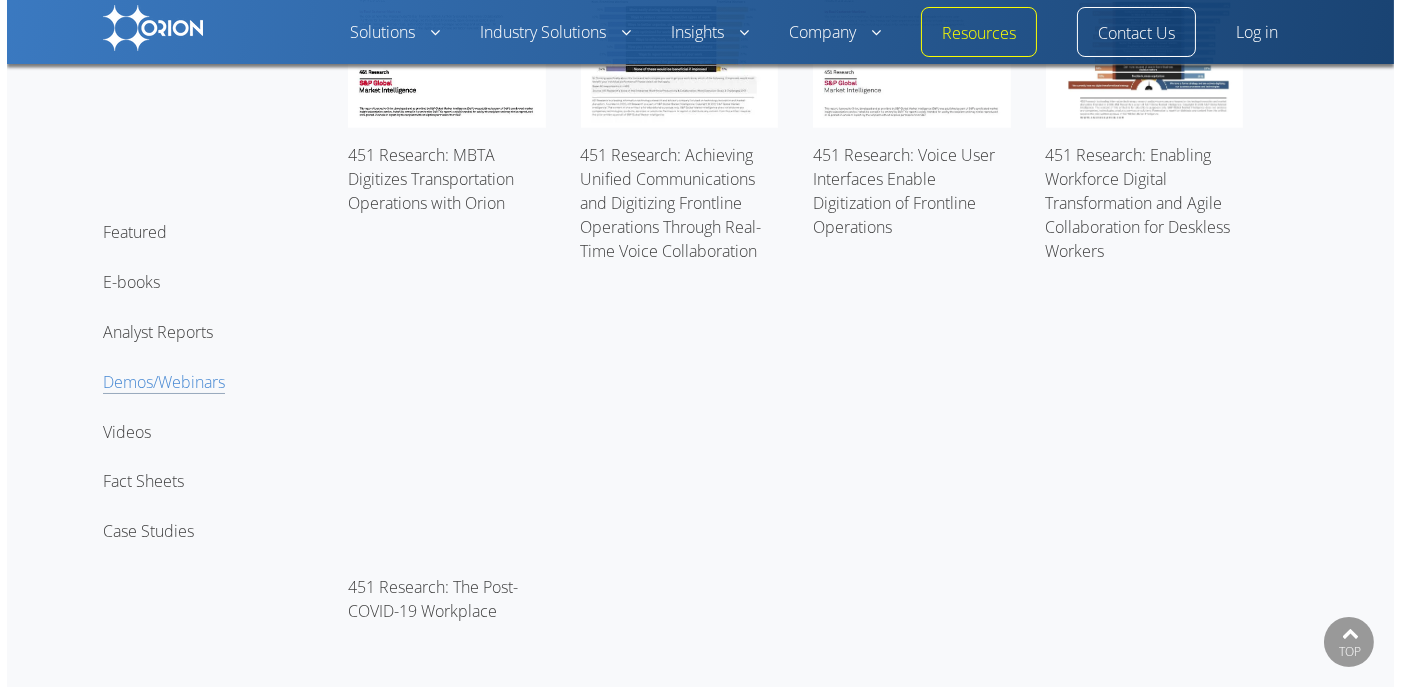 scroll, scrollTop: 2901, scrollLeft: 0, axis: vertical 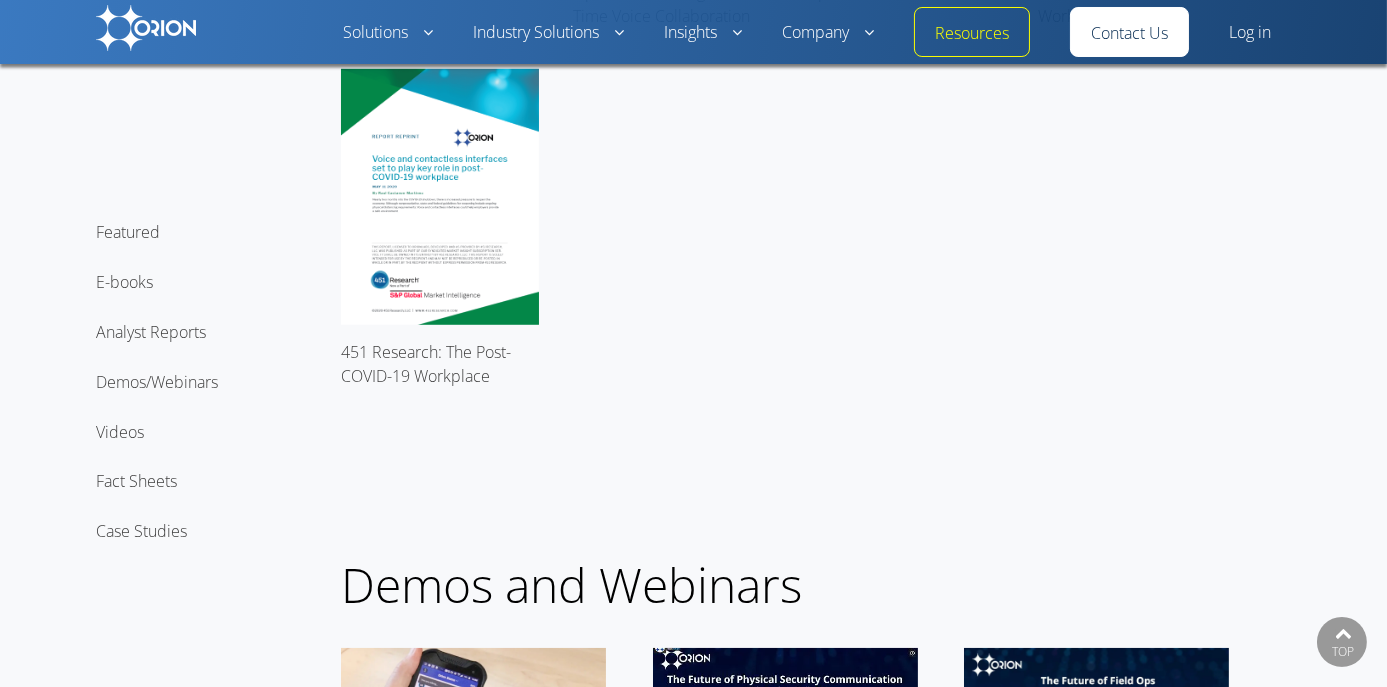 click on "Contact Us" at bounding box center [1129, 34] 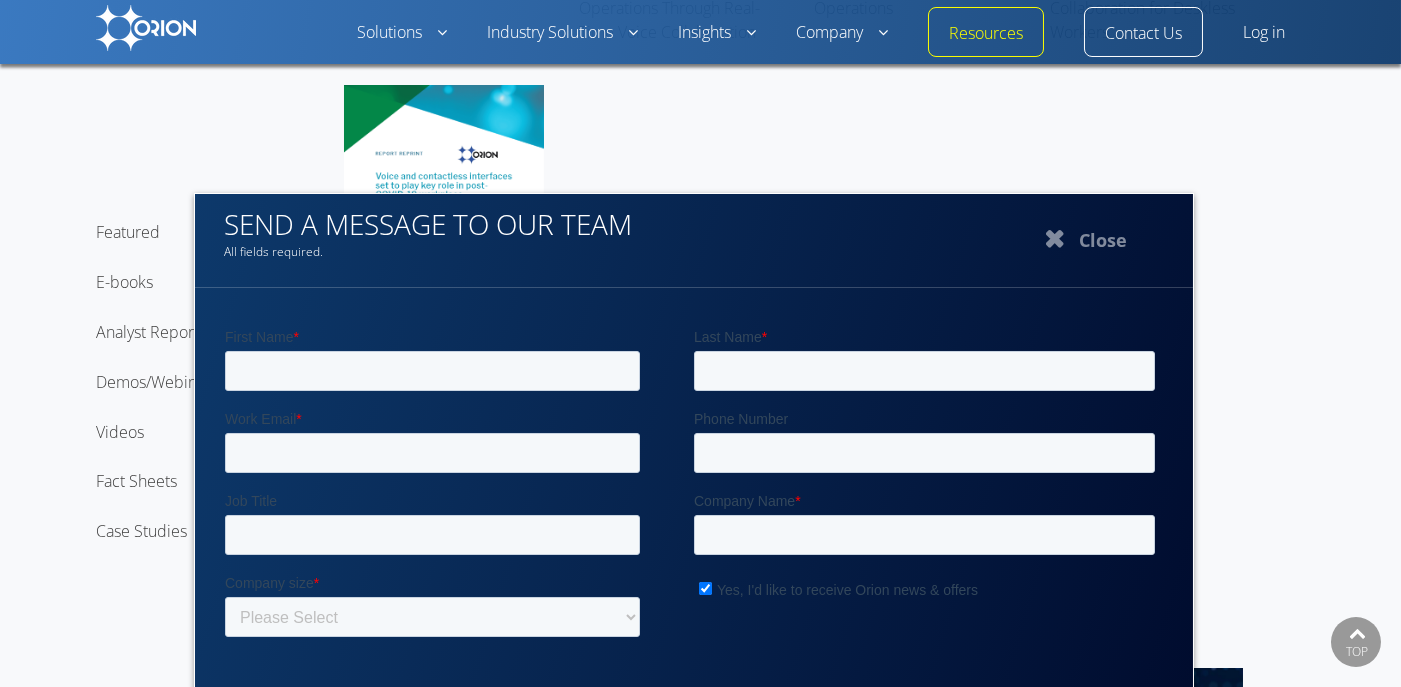 click on "Yes, I'd like to receive Orion news & offers" at bounding box center [846, 590] 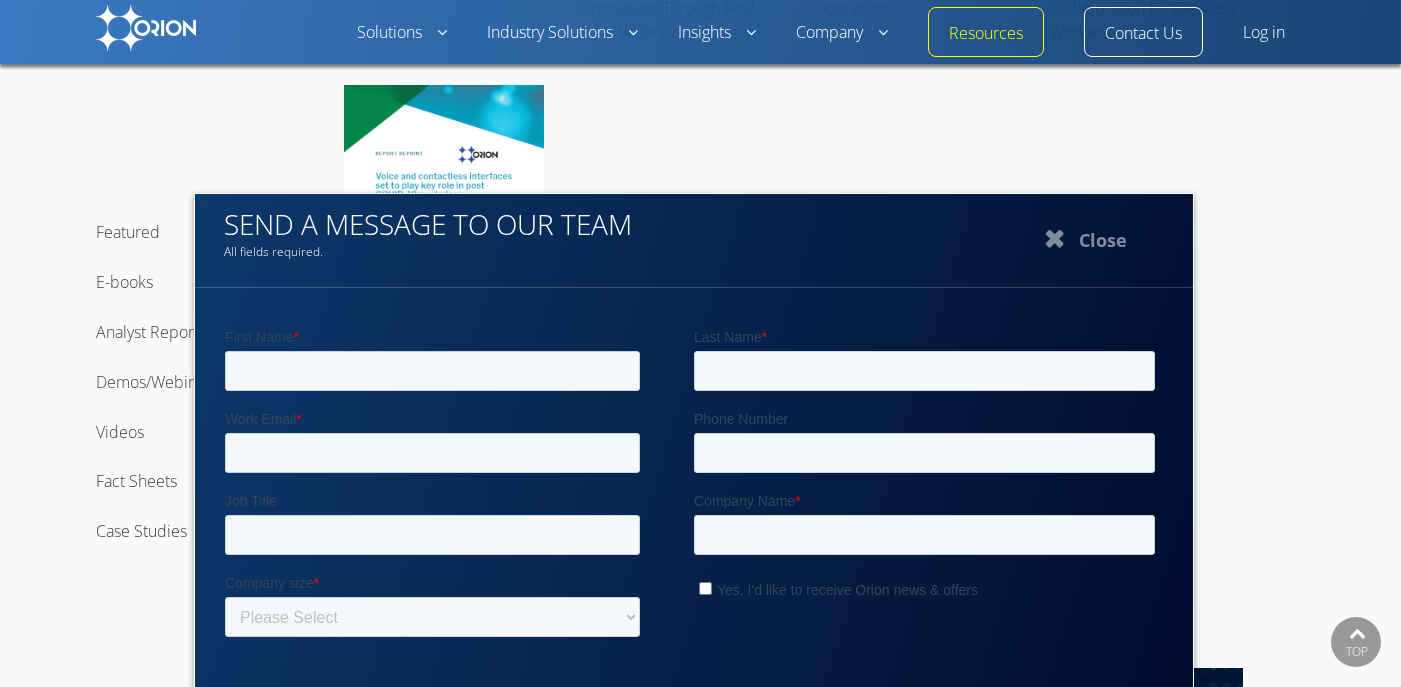 checkbox on "false" 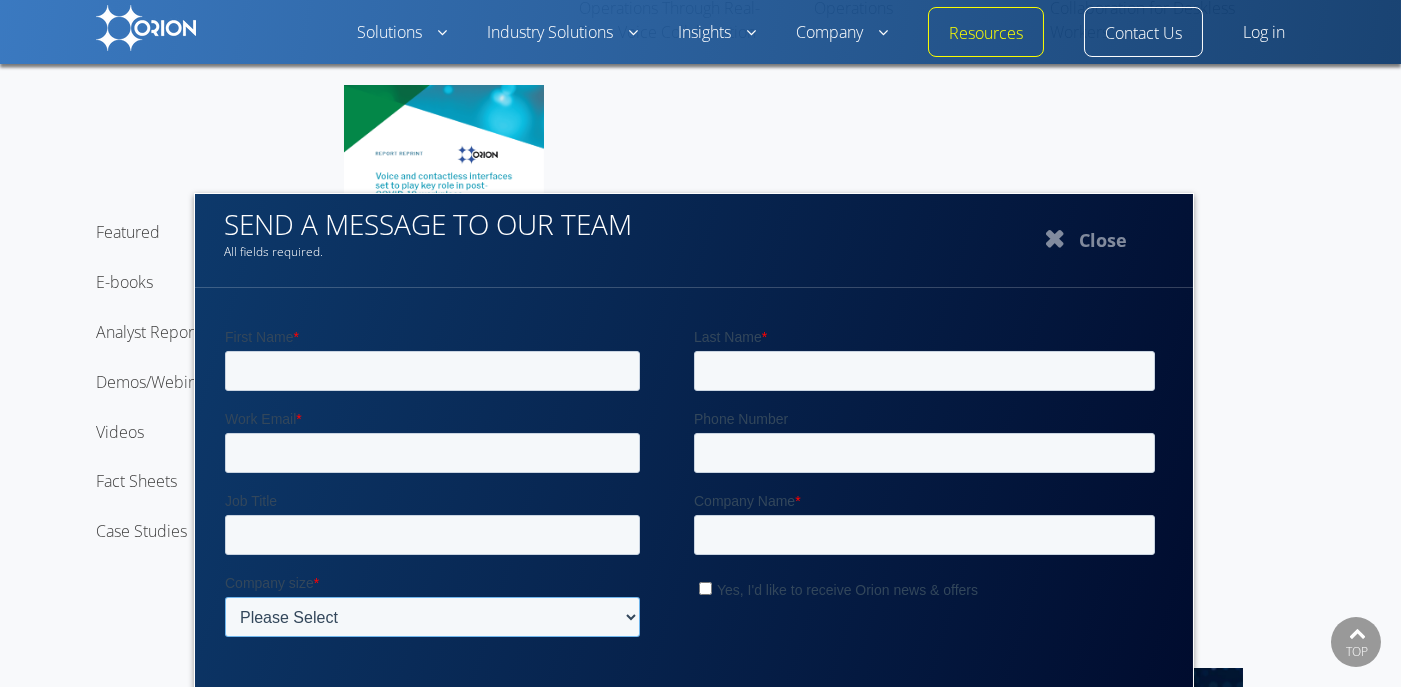 click on "Please Select 1-500 employees 500-4,999 employees 5,000 employees or more" at bounding box center [431, 617] 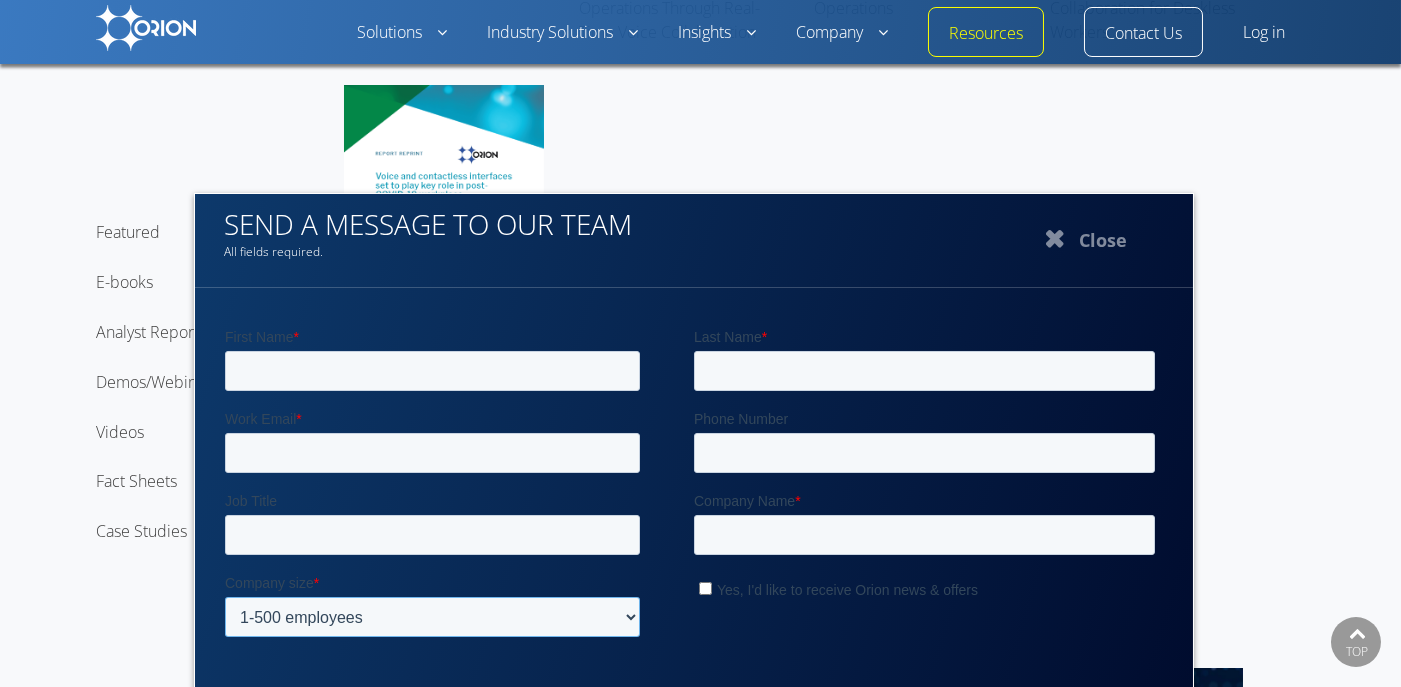 click on "Please Select 1-500 employees 500-4,999 employees 5,000 employees or more" at bounding box center (431, 617) 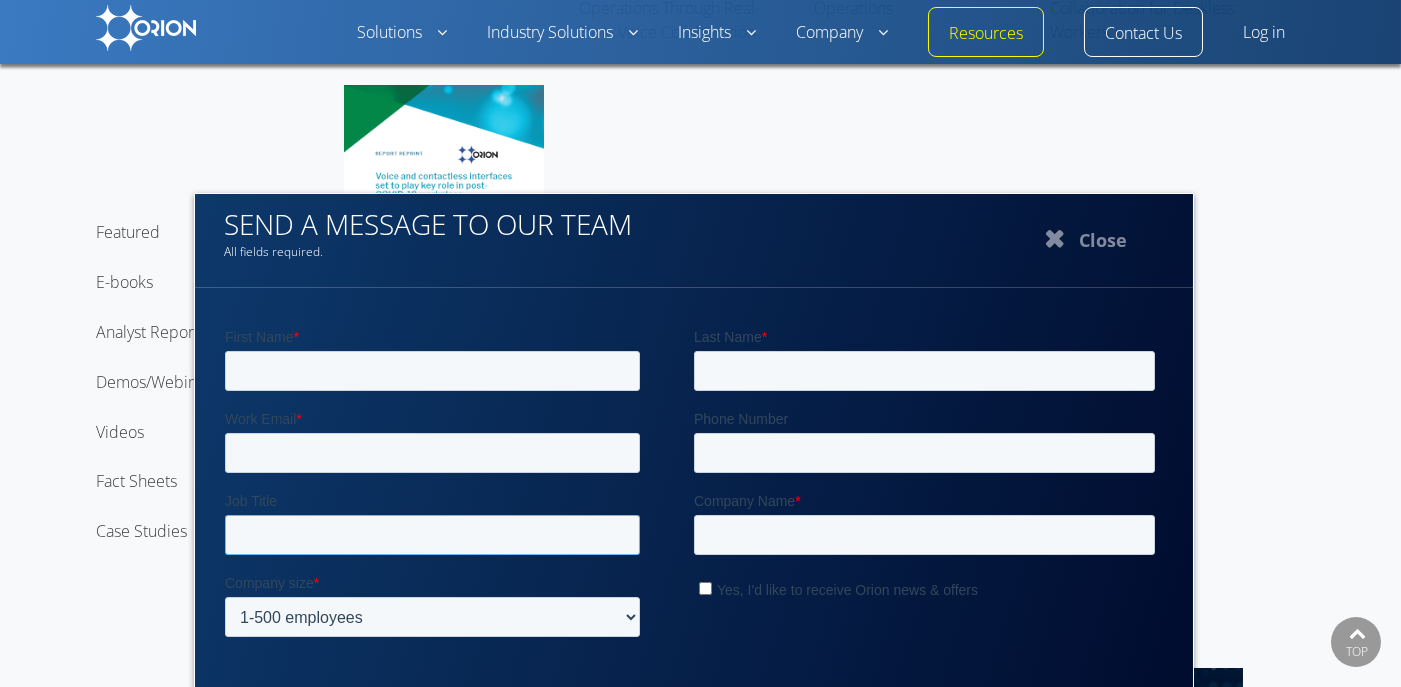 click on "Job Title" at bounding box center [431, 535] 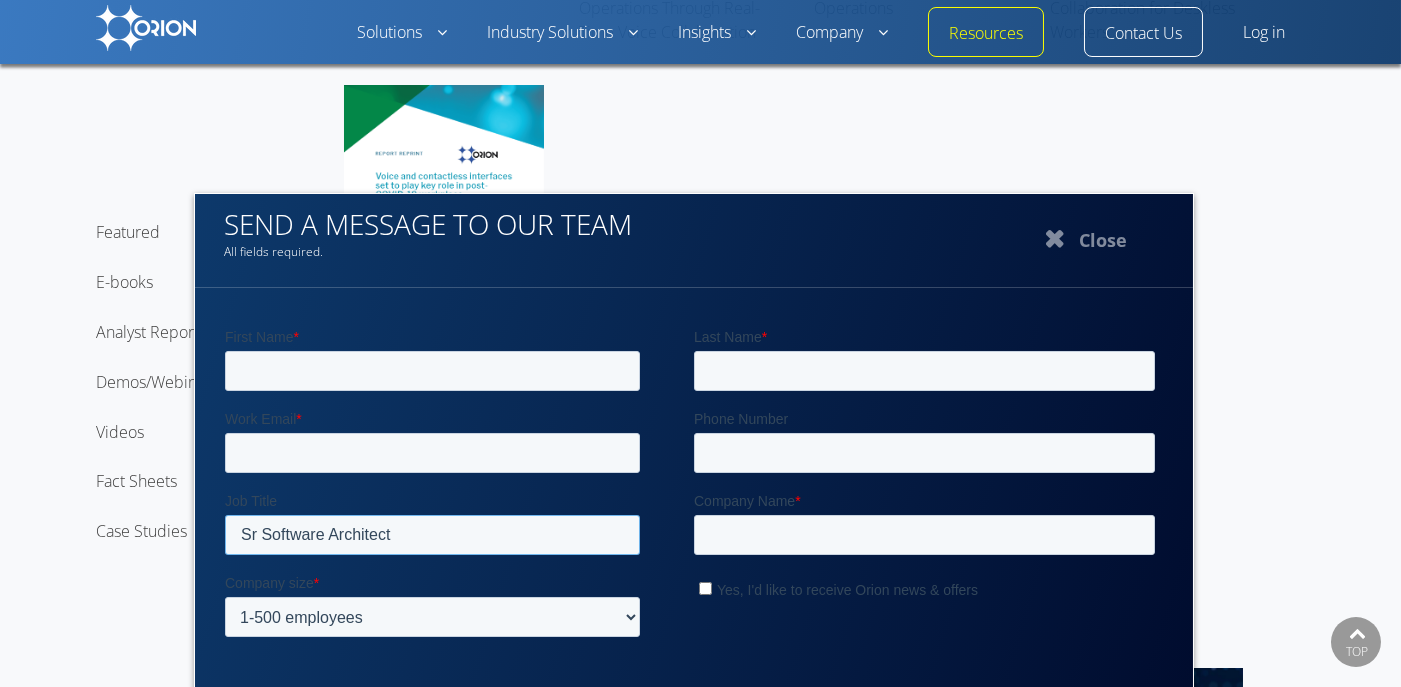 type on "Sr Software Architect" 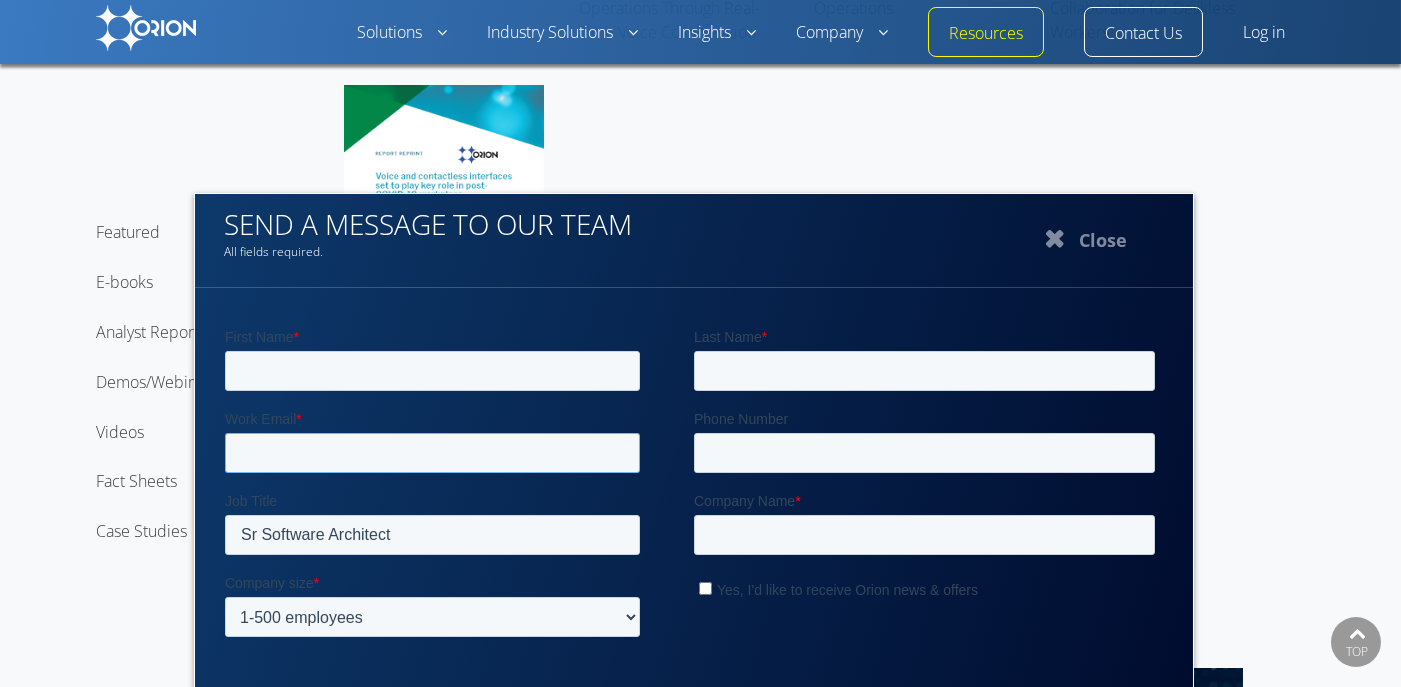 click on "Work Email *" at bounding box center (431, 453) 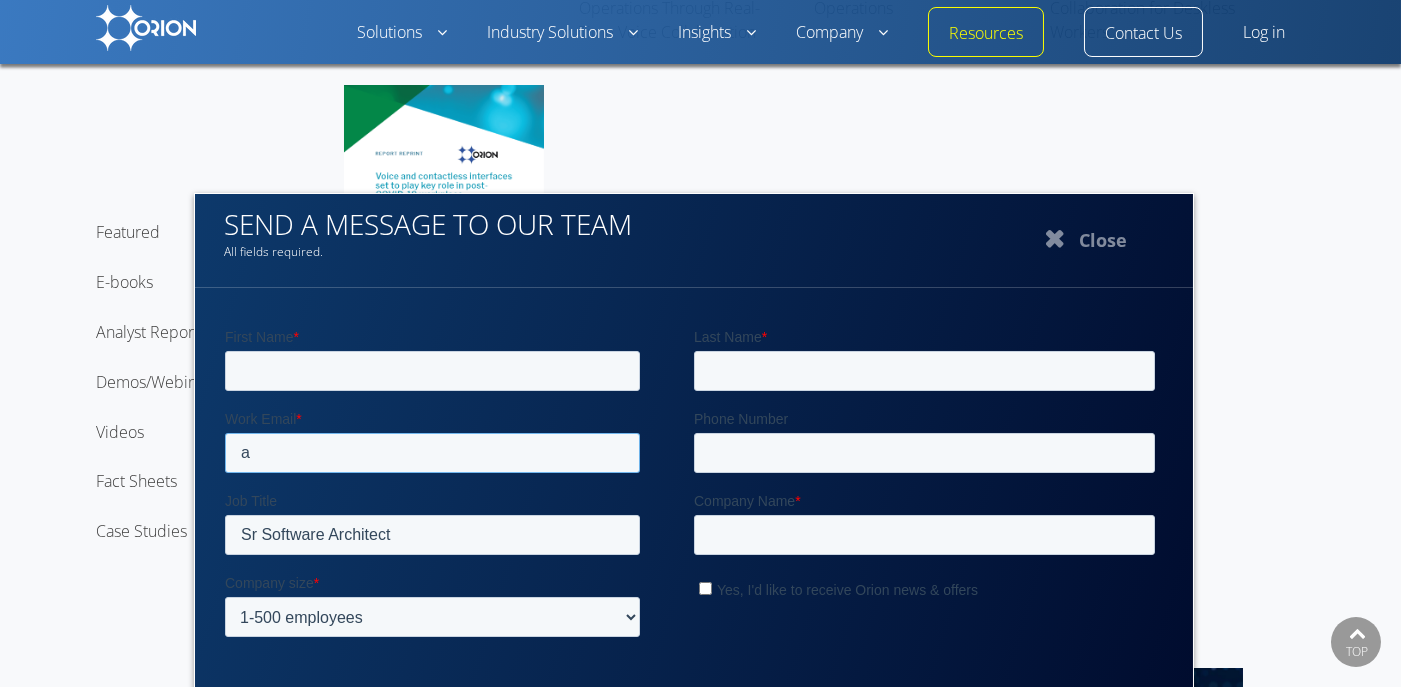 type on "aallison@flex-metrics.com" 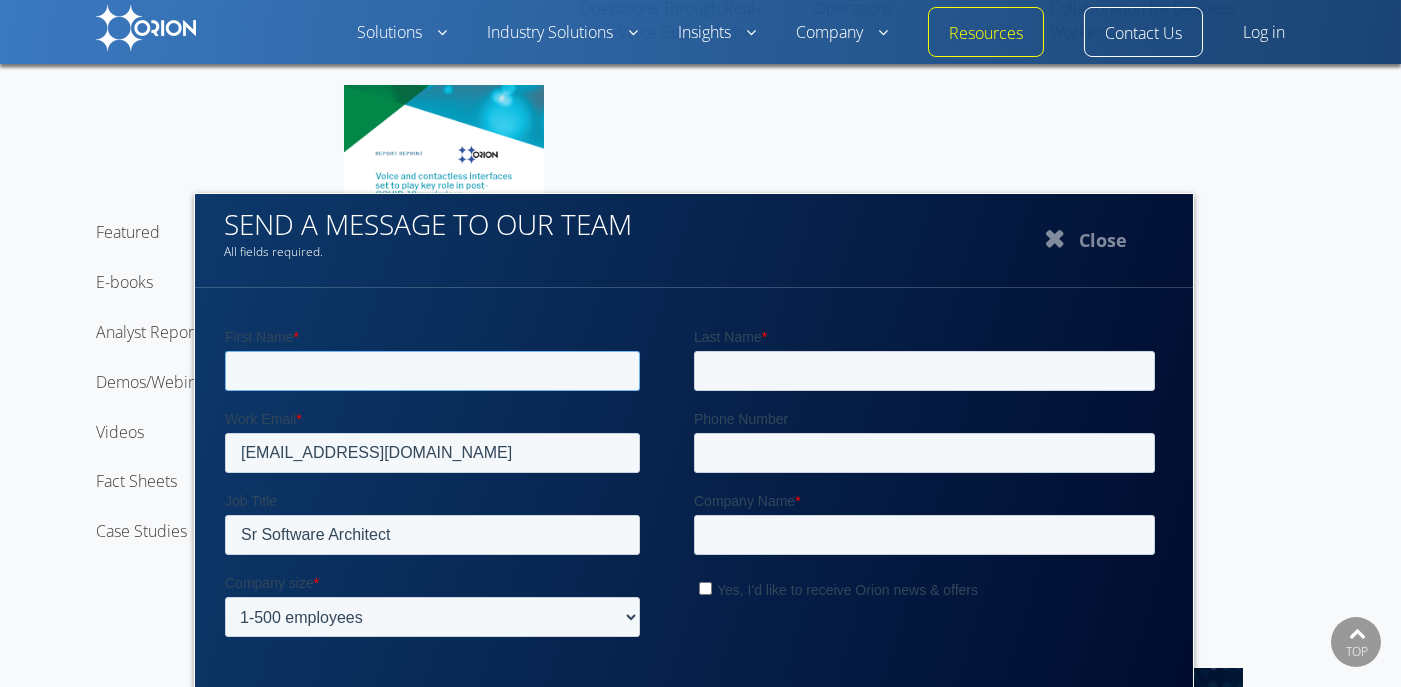 type on "Anthony" 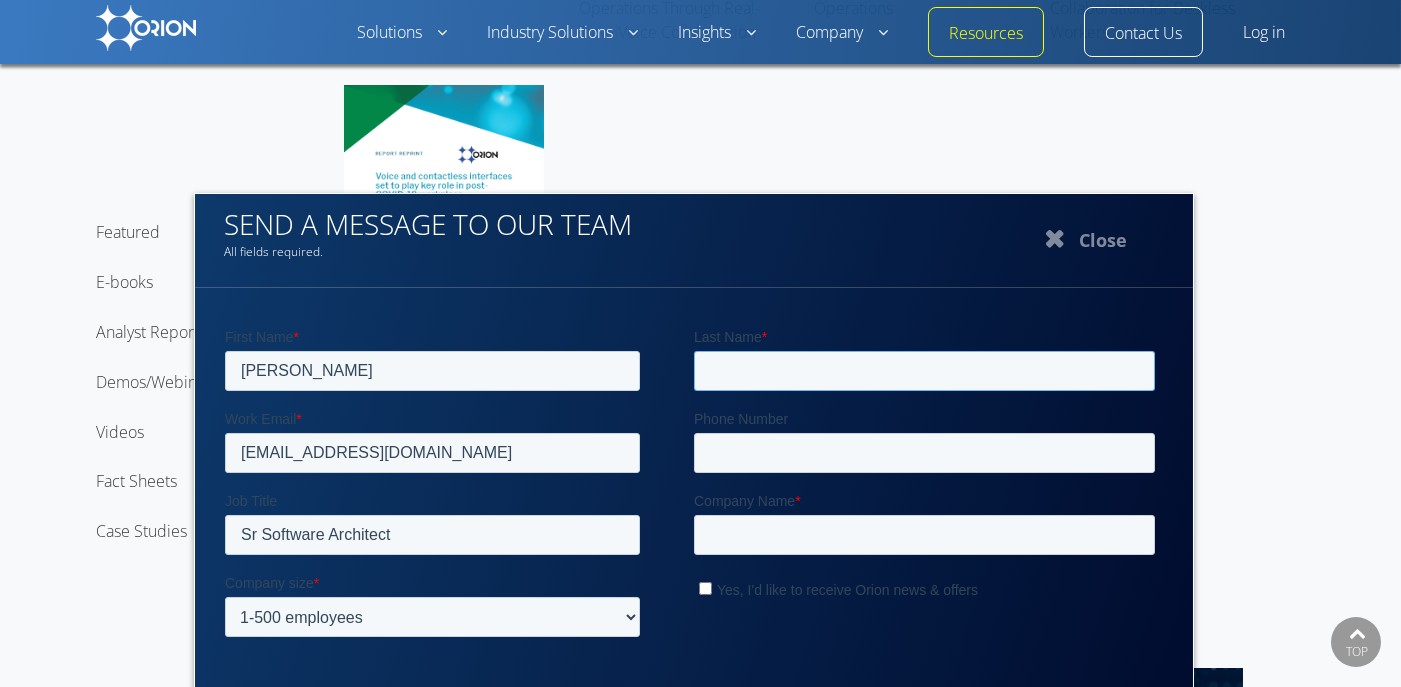 type on "Allison" 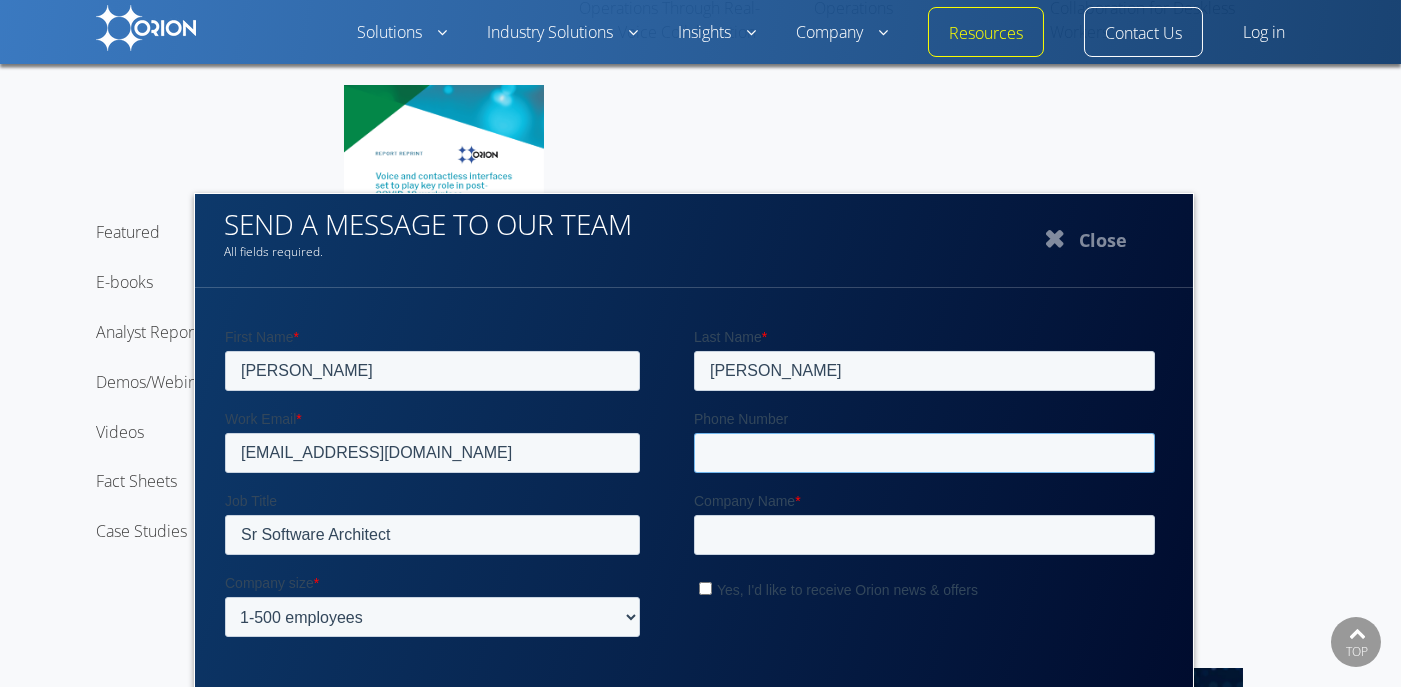 type on "15402399420" 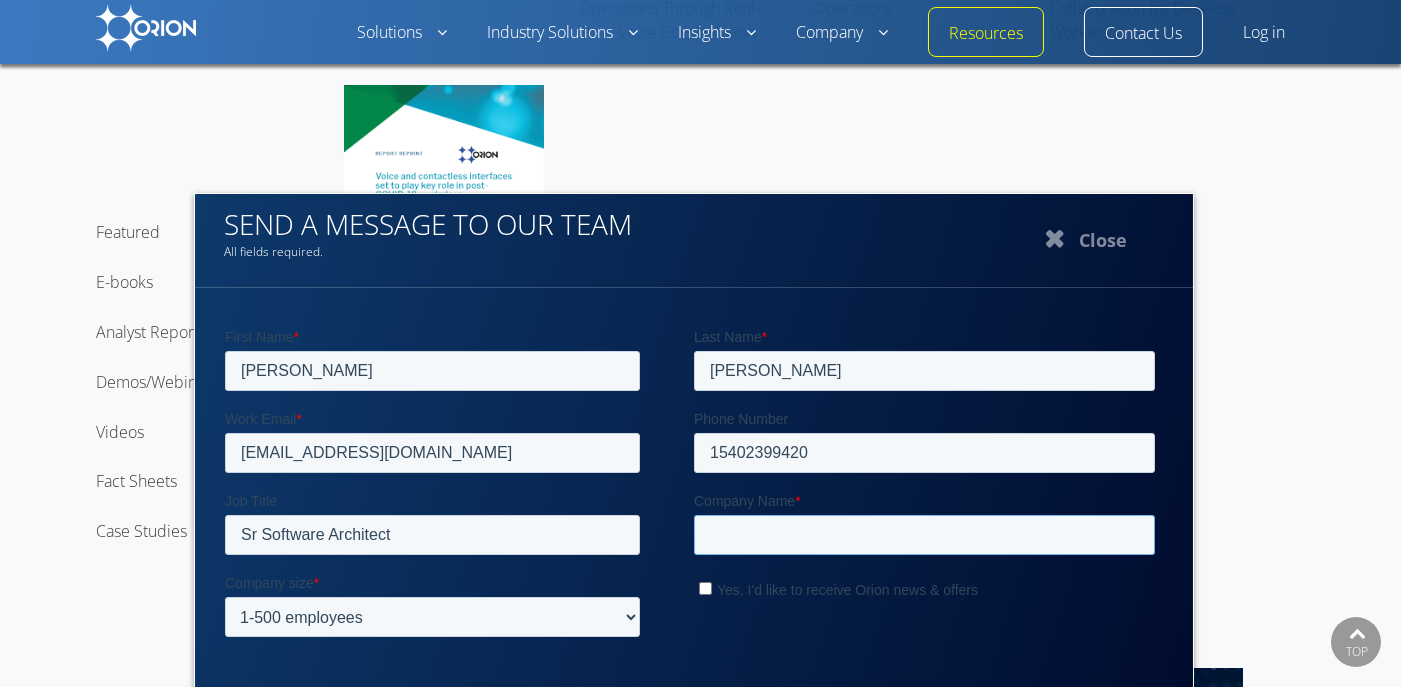 type on "Flex-Metrics" 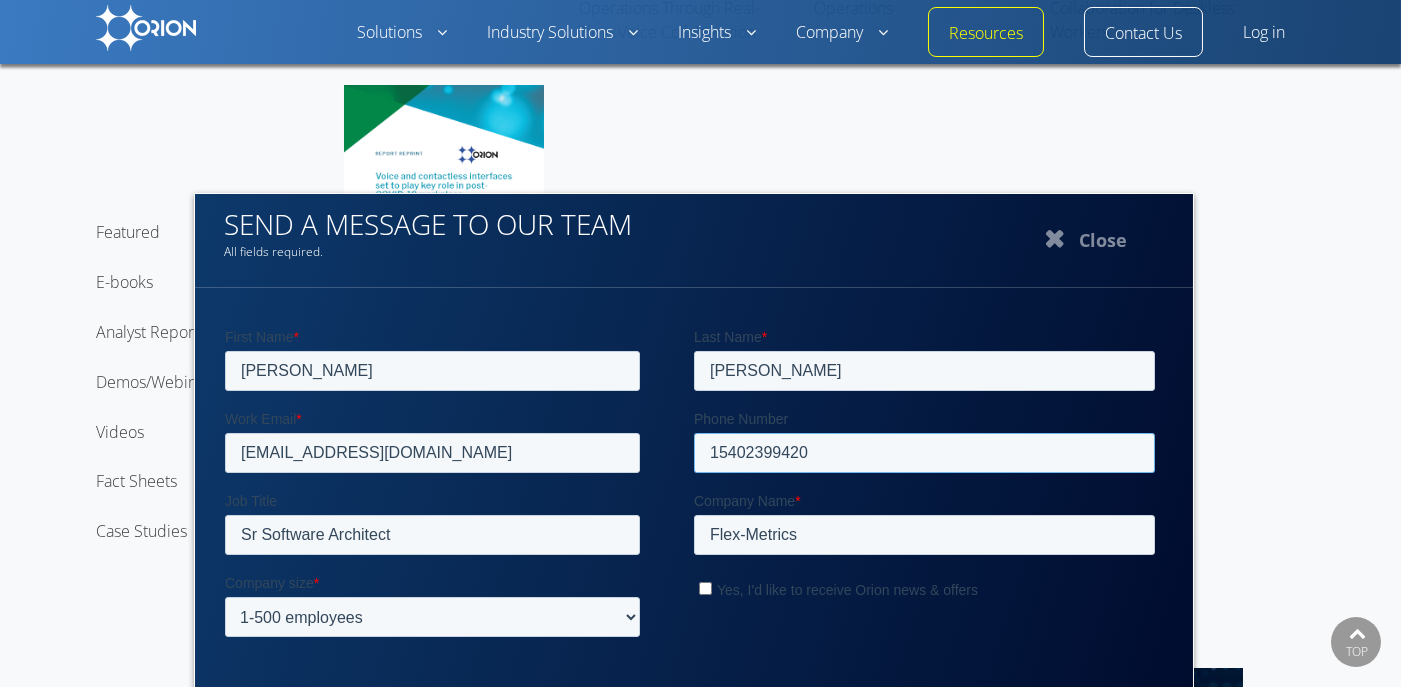 drag, startPoint x: 888, startPoint y: 445, endPoint x: 659, endPoint y: 443, distance: 229.00873 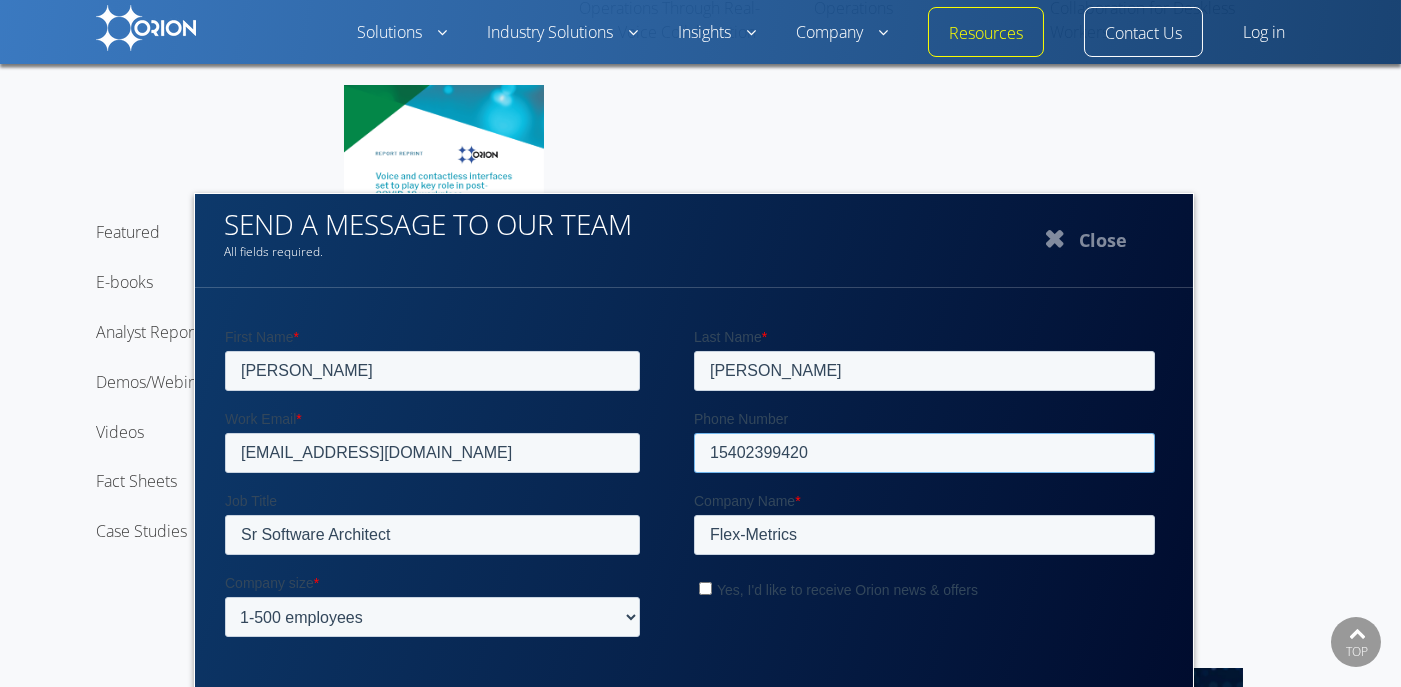 click on "15402399420" at bounding box center (923, 453) 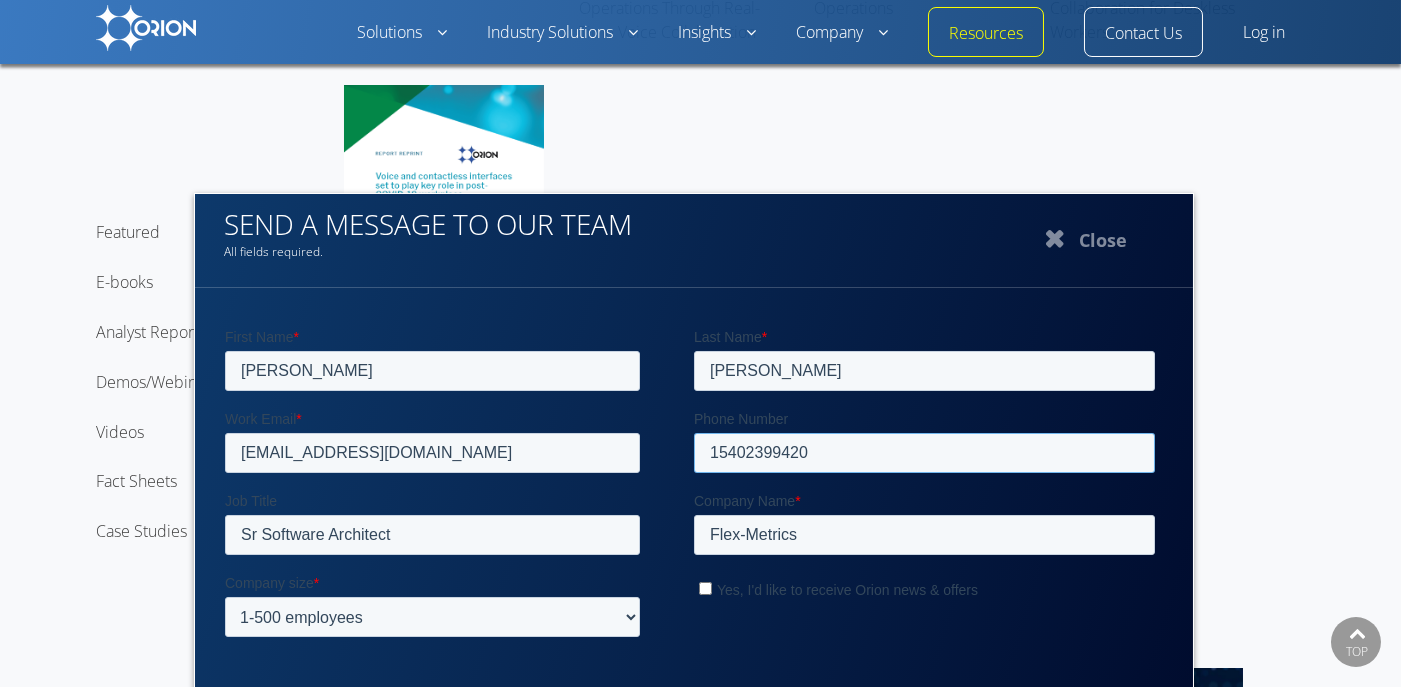 drag, startPoint x: 722, startPoint y: 445, endPoint x: 739, endPoint y: 443, distance: 17.117243 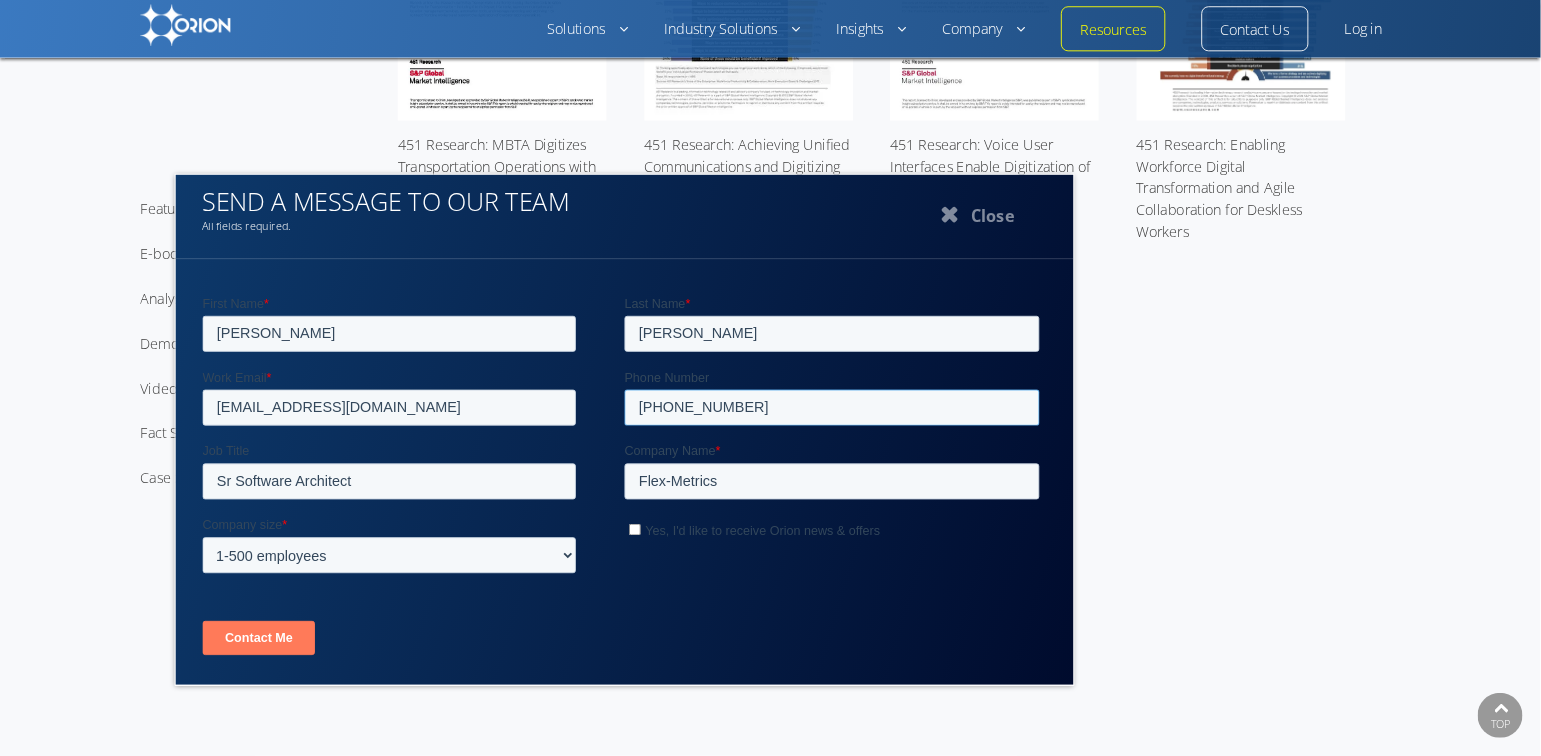 scroll, scrollTop: 2900, scrollLeft: 0, axis: vertical 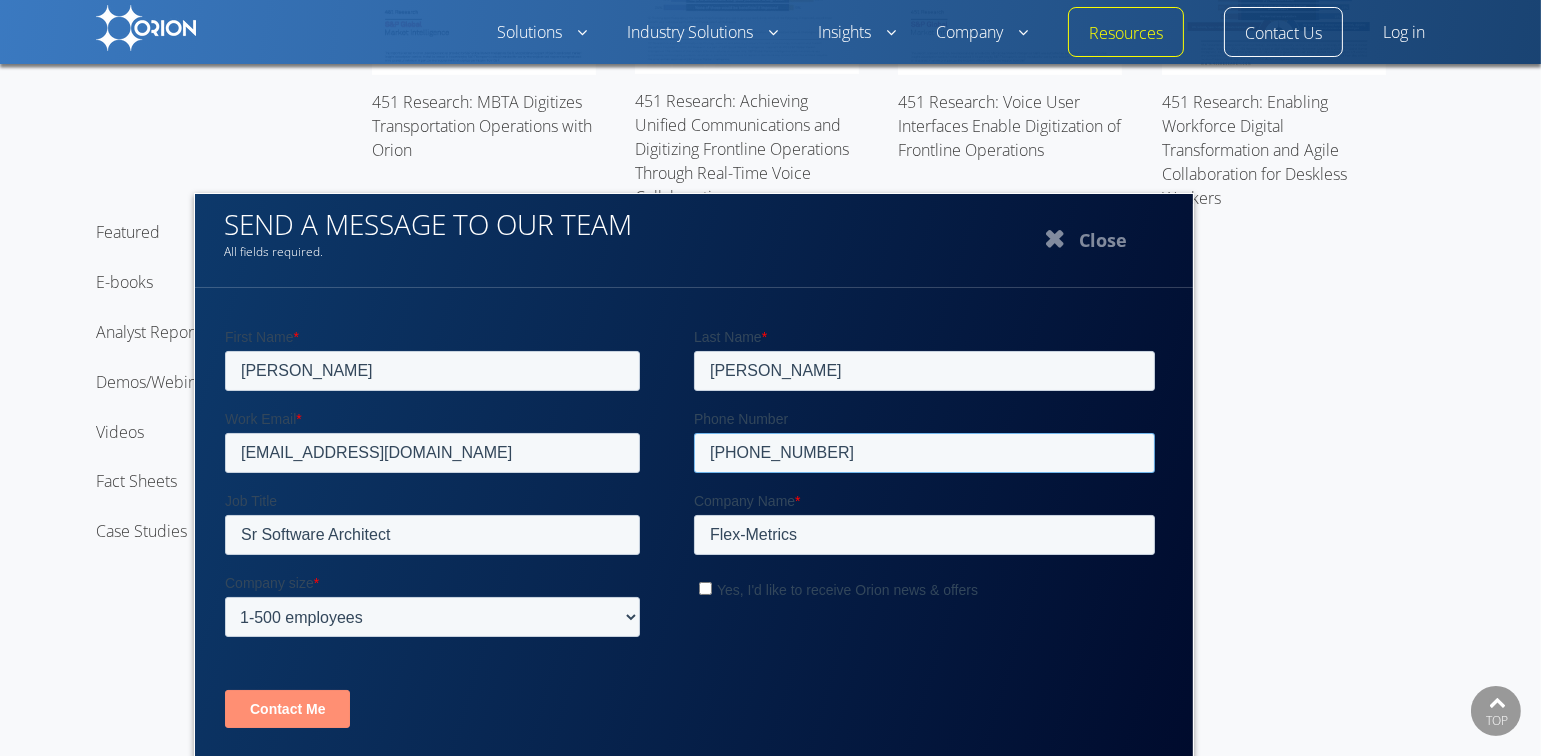 type on "1540-309-5334" 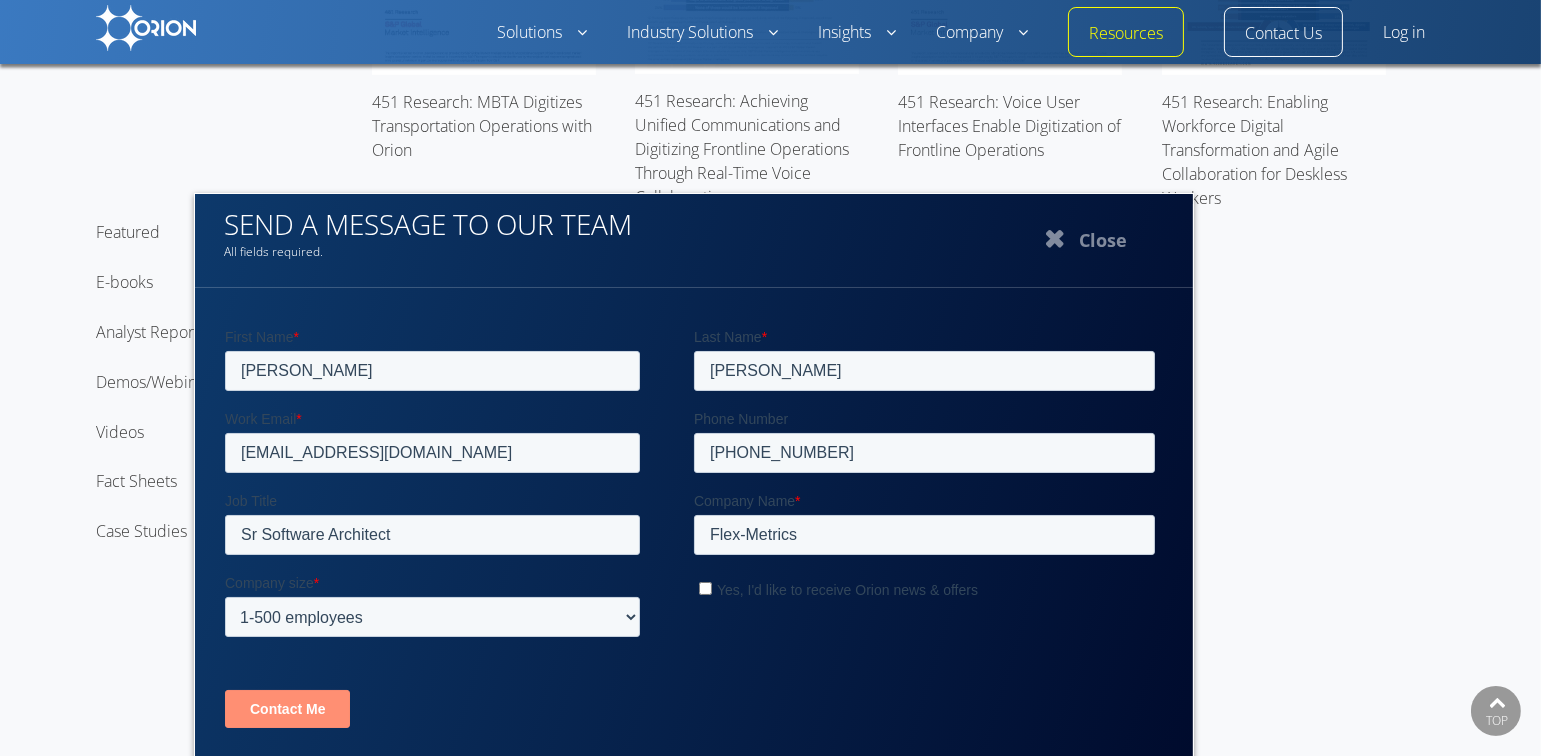 click on "Contact Me" at bounding box center [286, 709] 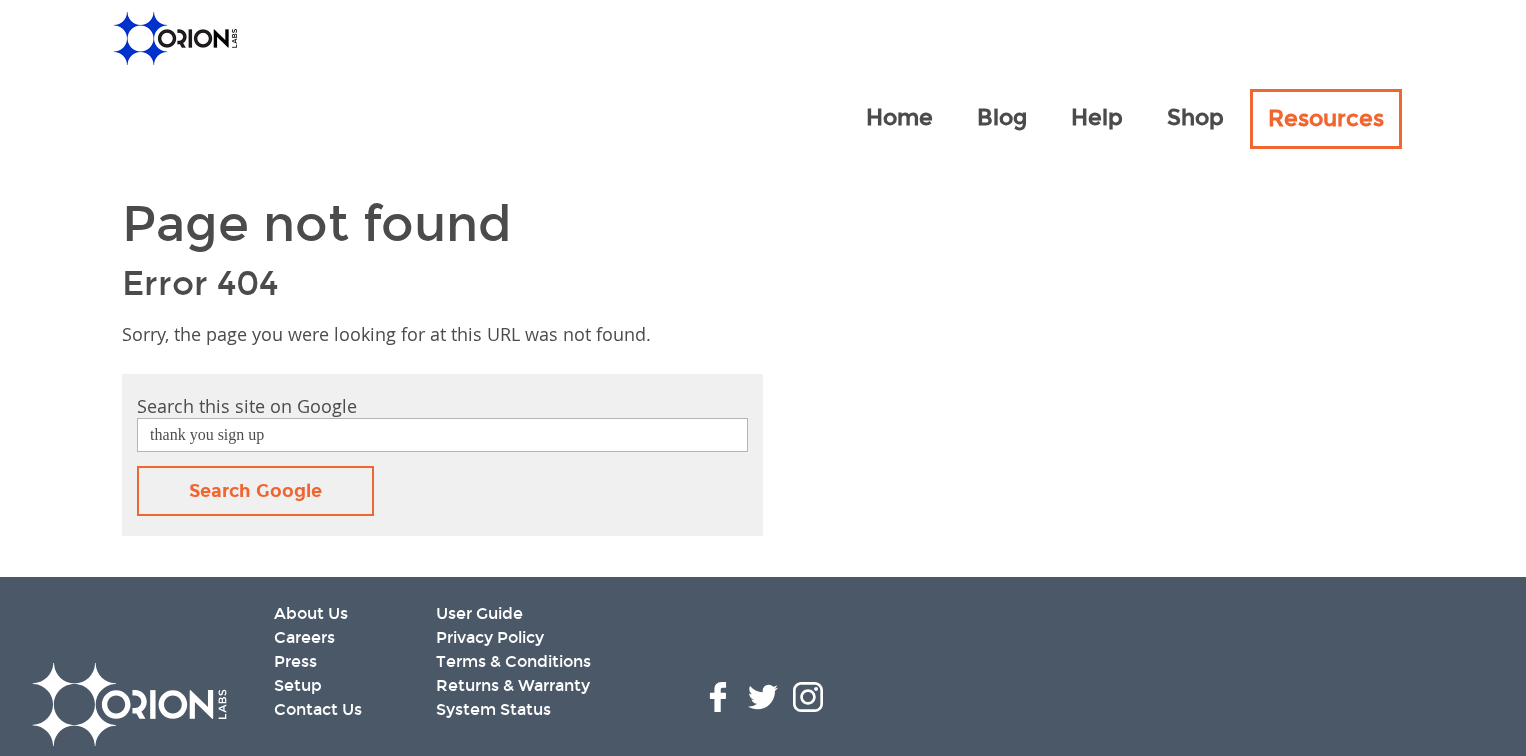 scroll, scrollTop: 0, scrollLeft: 0, axis: both 